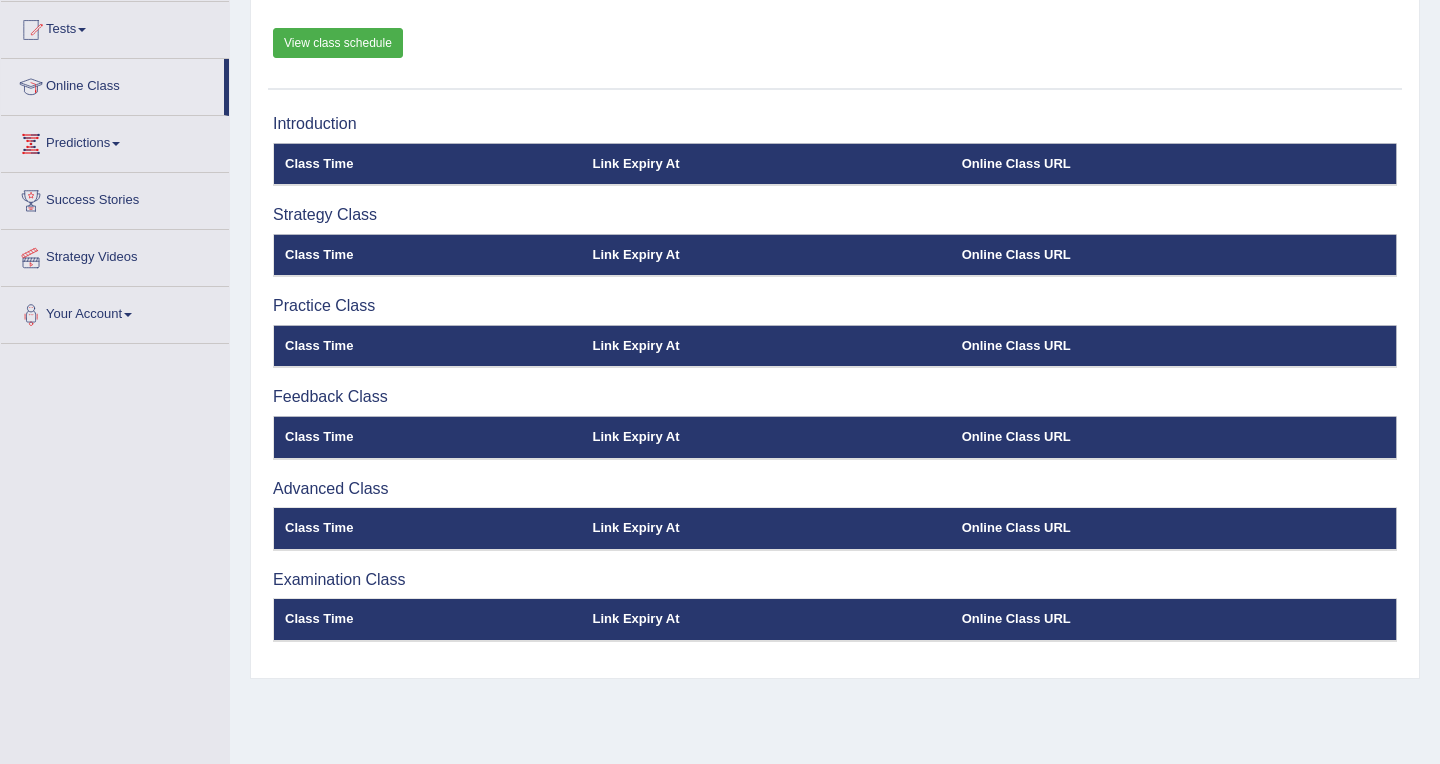 scroll, scrollTop: 0, scrollLeft: 0, axis: both 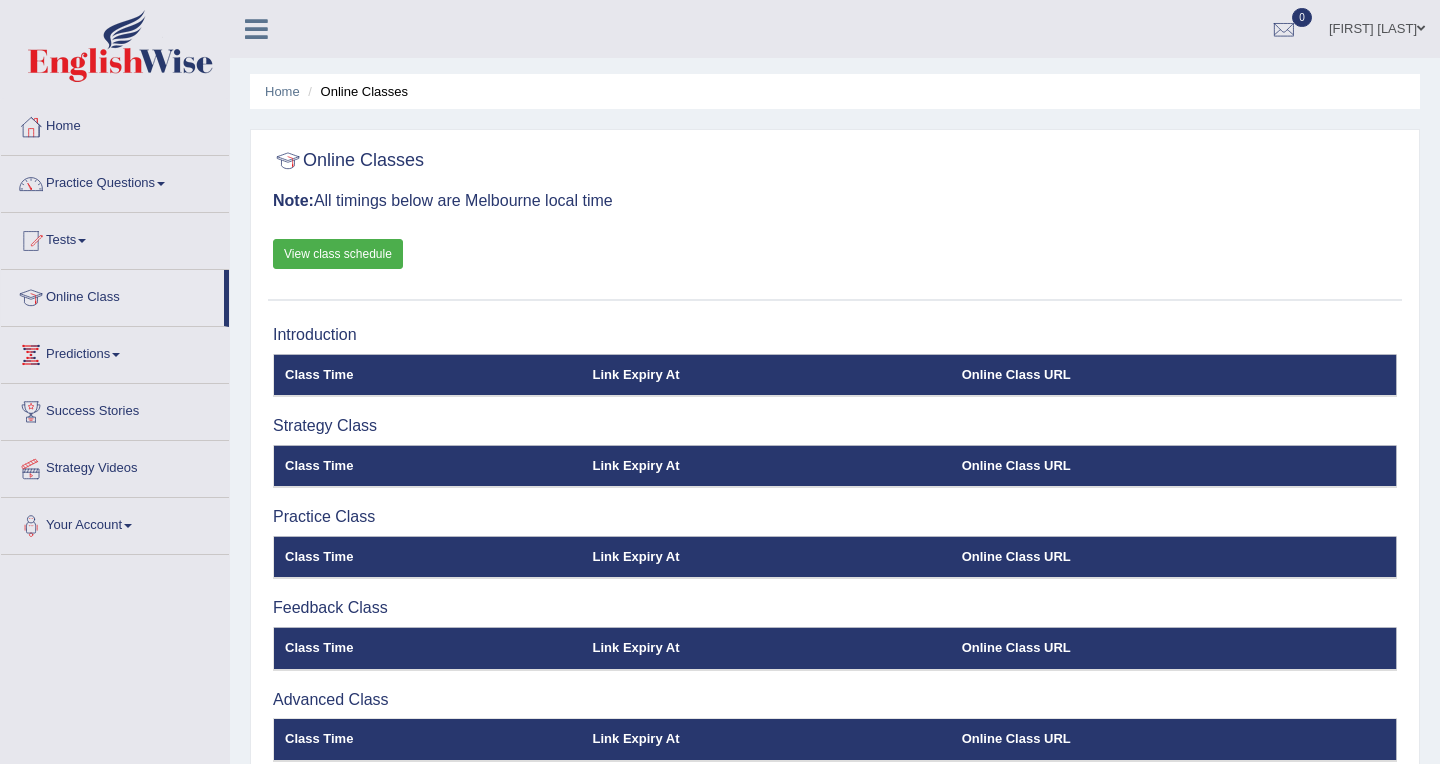 click at bounding box center [120, 46] 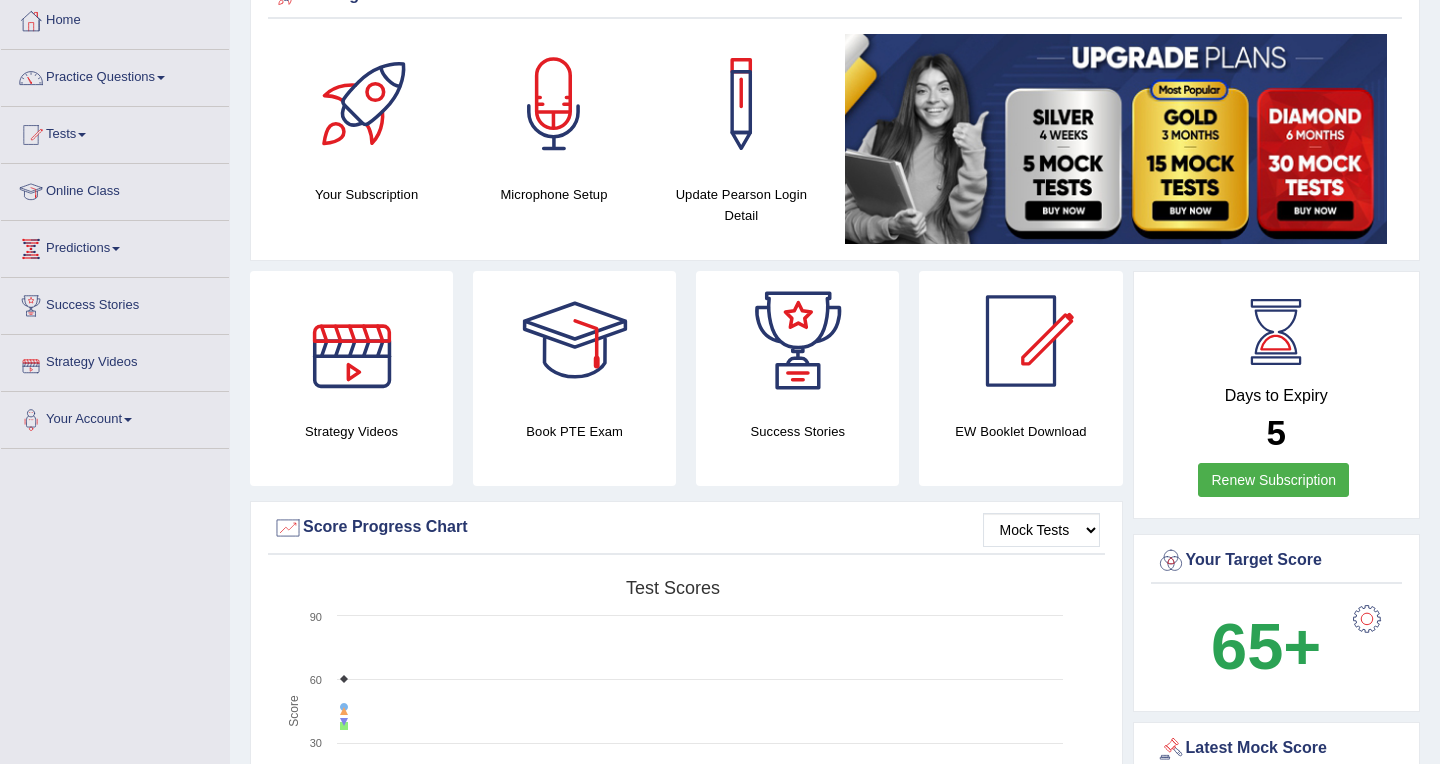 scroll, scrollTop: 0, scrollLeft: 0, axis: both 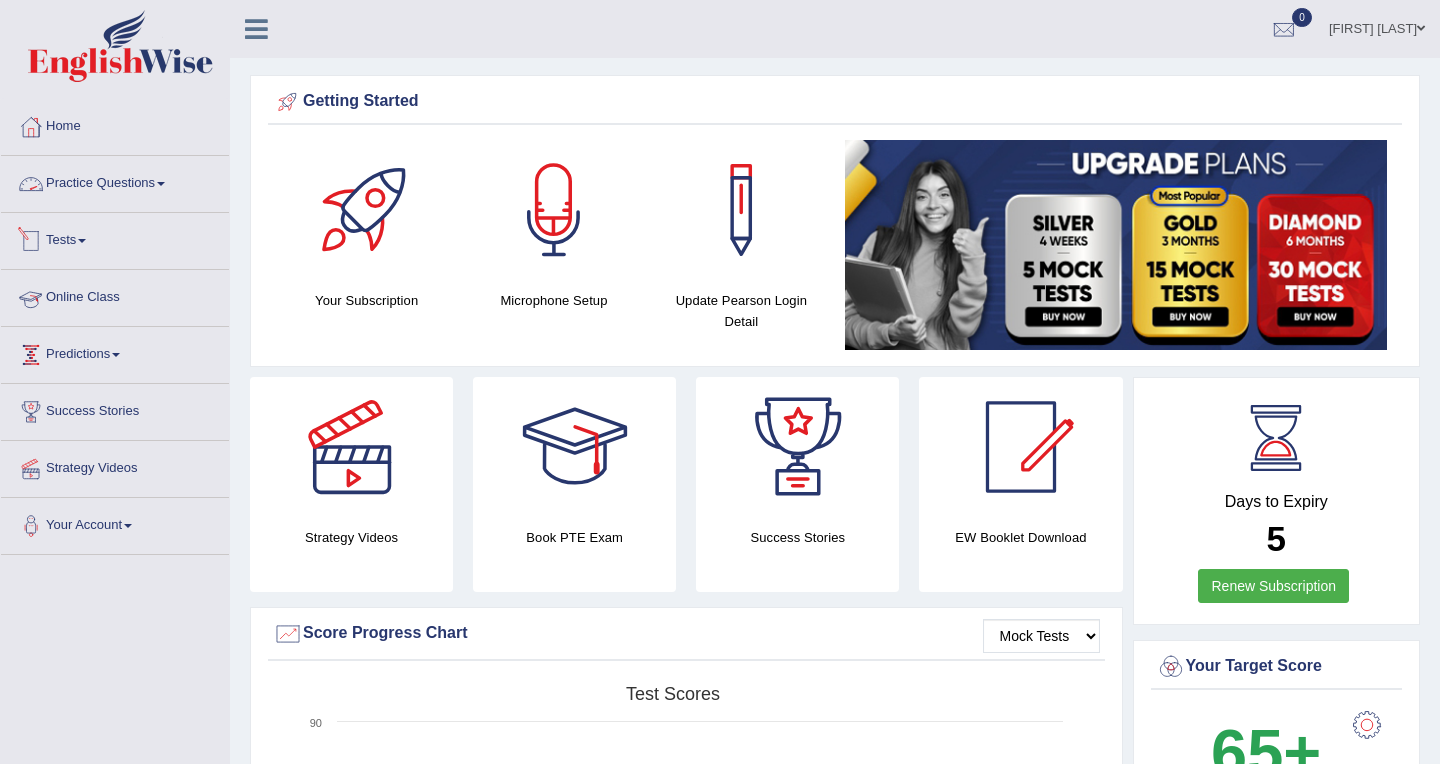 click on "Practice Questions" at bounding box center (115, 181) 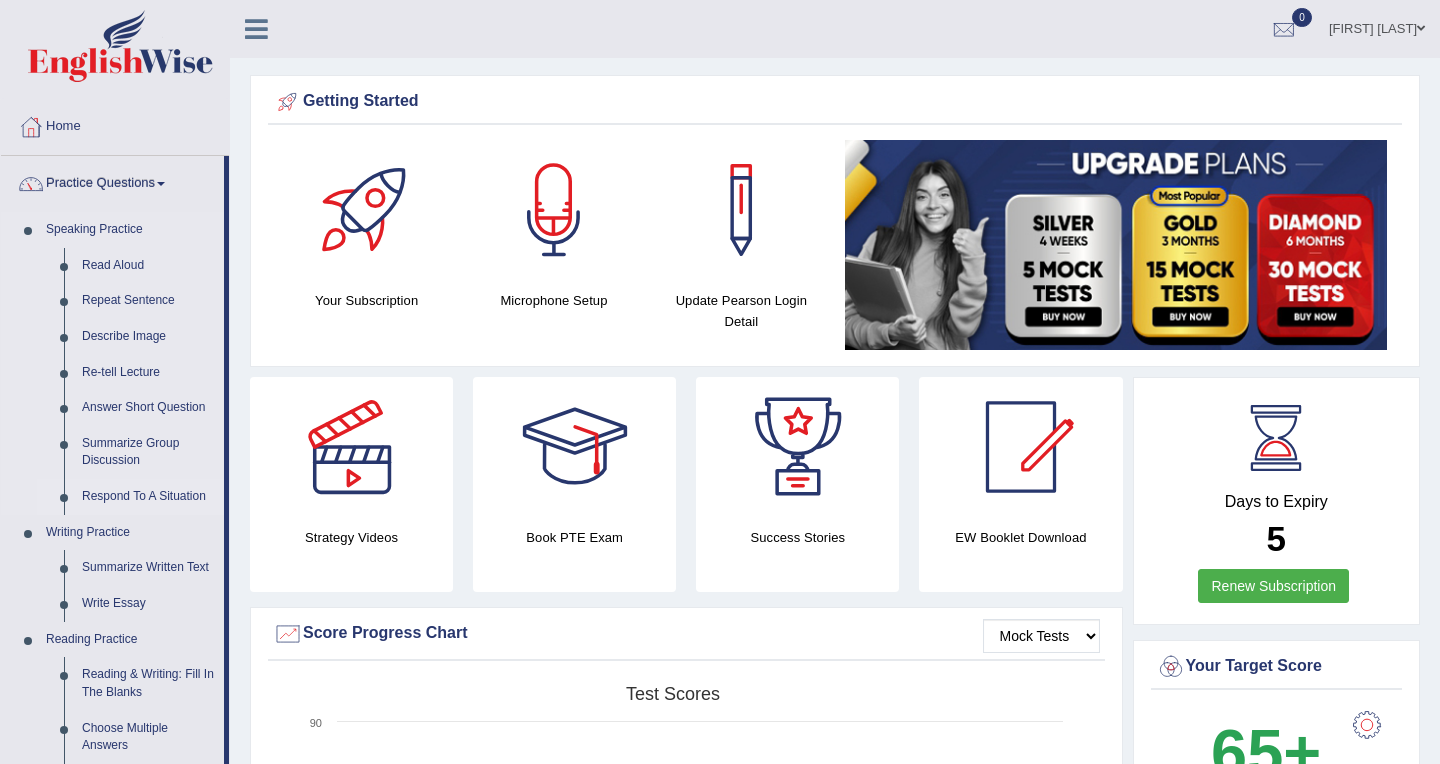click on "Respond To A Situation" at bounding box center (148, 497) 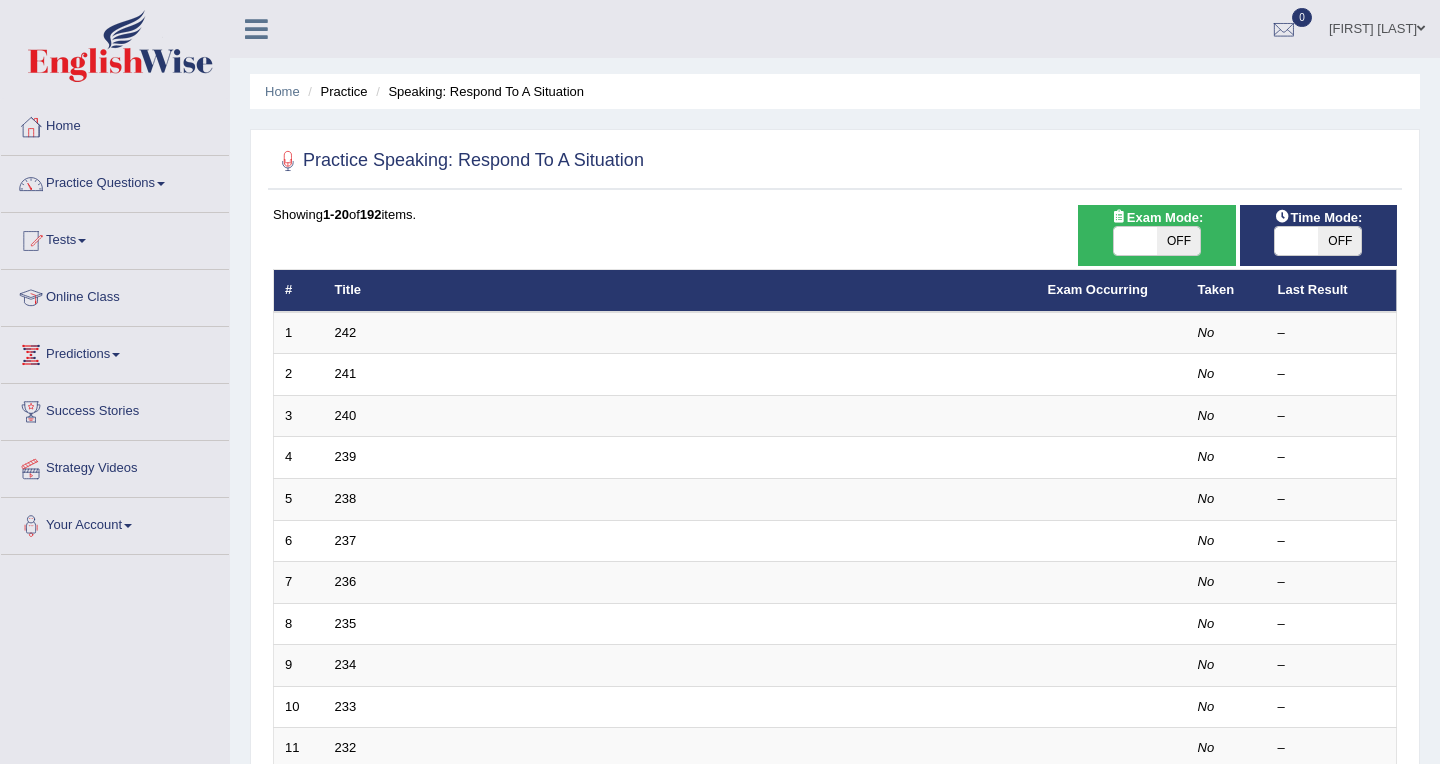 scroll, scrollTop: 0, scrollLeft: 0, axis: both 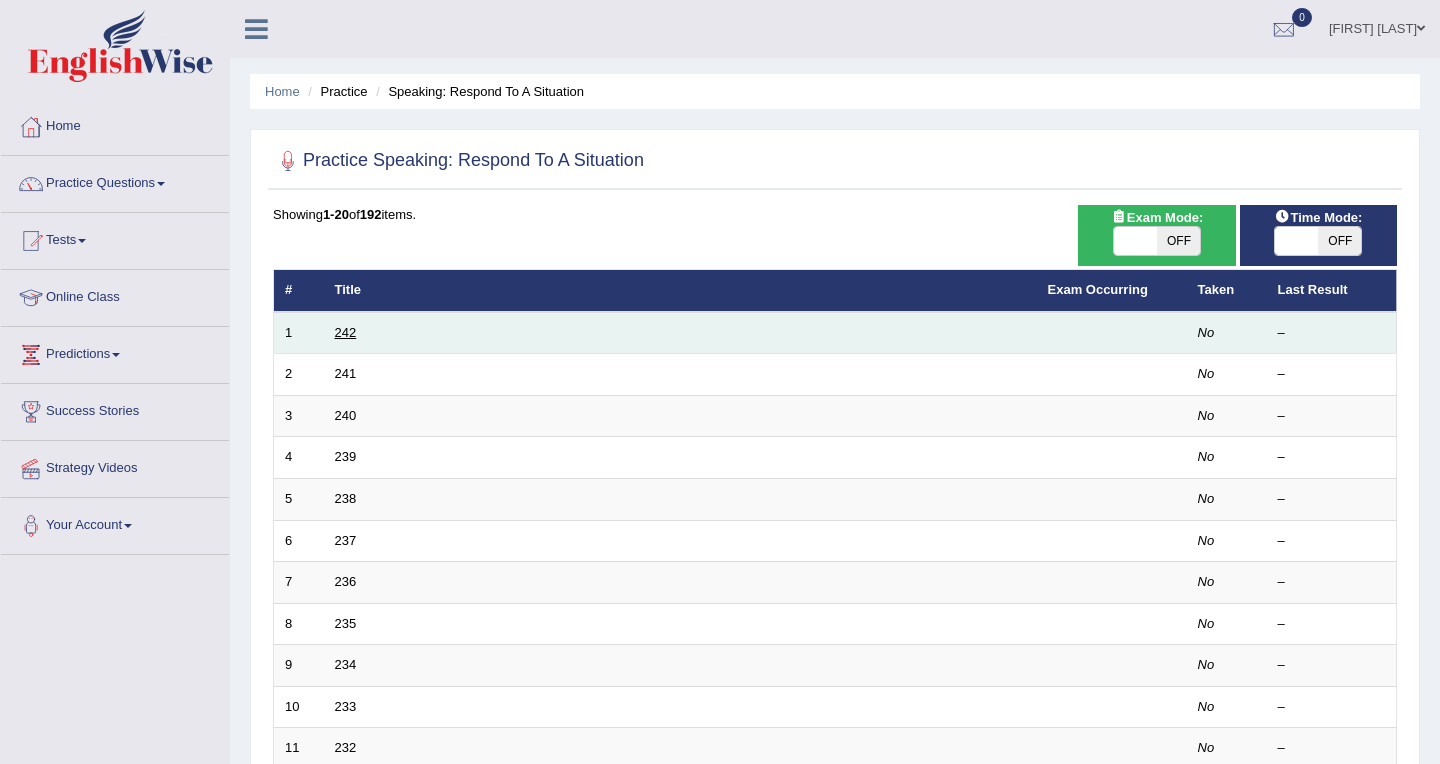 click on "242" at bounding box center (346, 332) 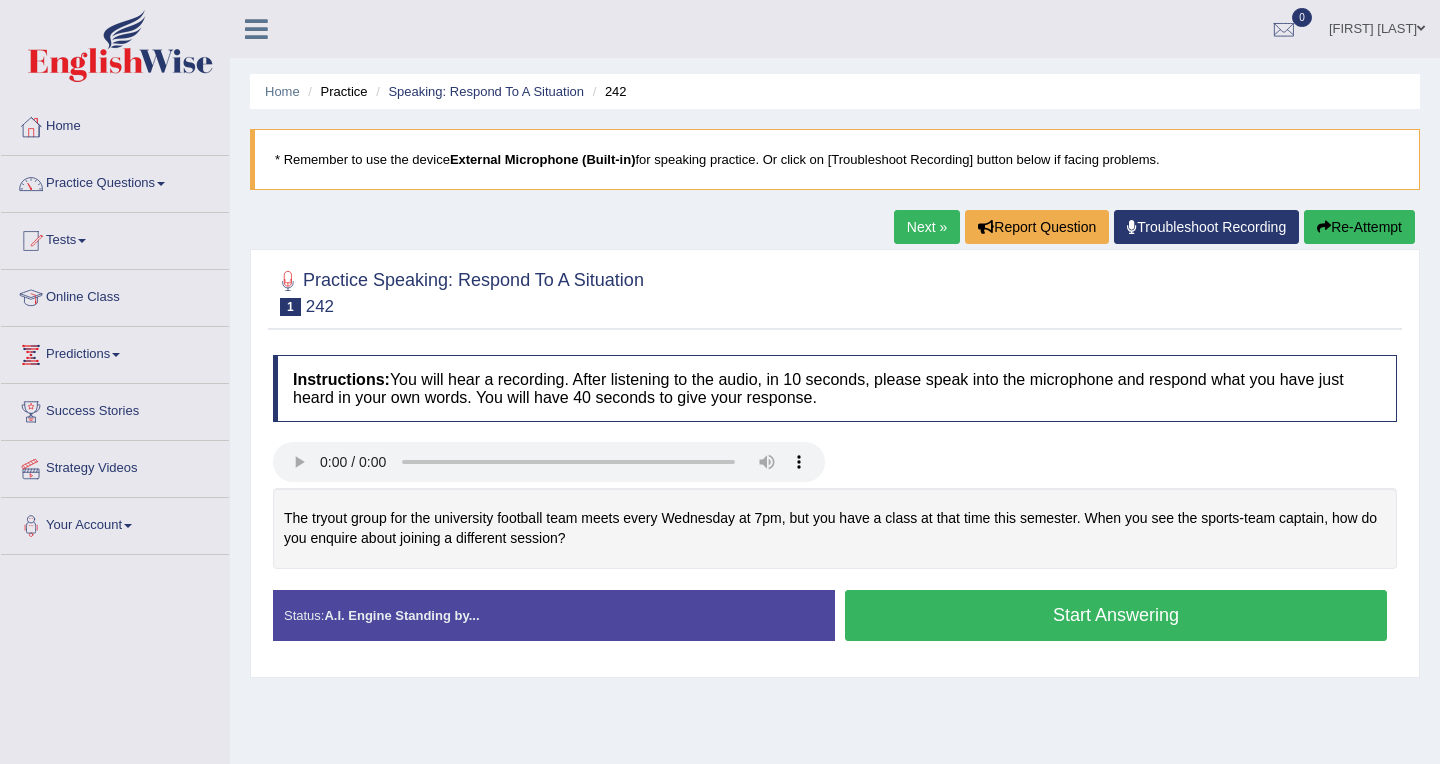 scroll, scrollTop: 146, scrollLeft: 0, axis: vertical 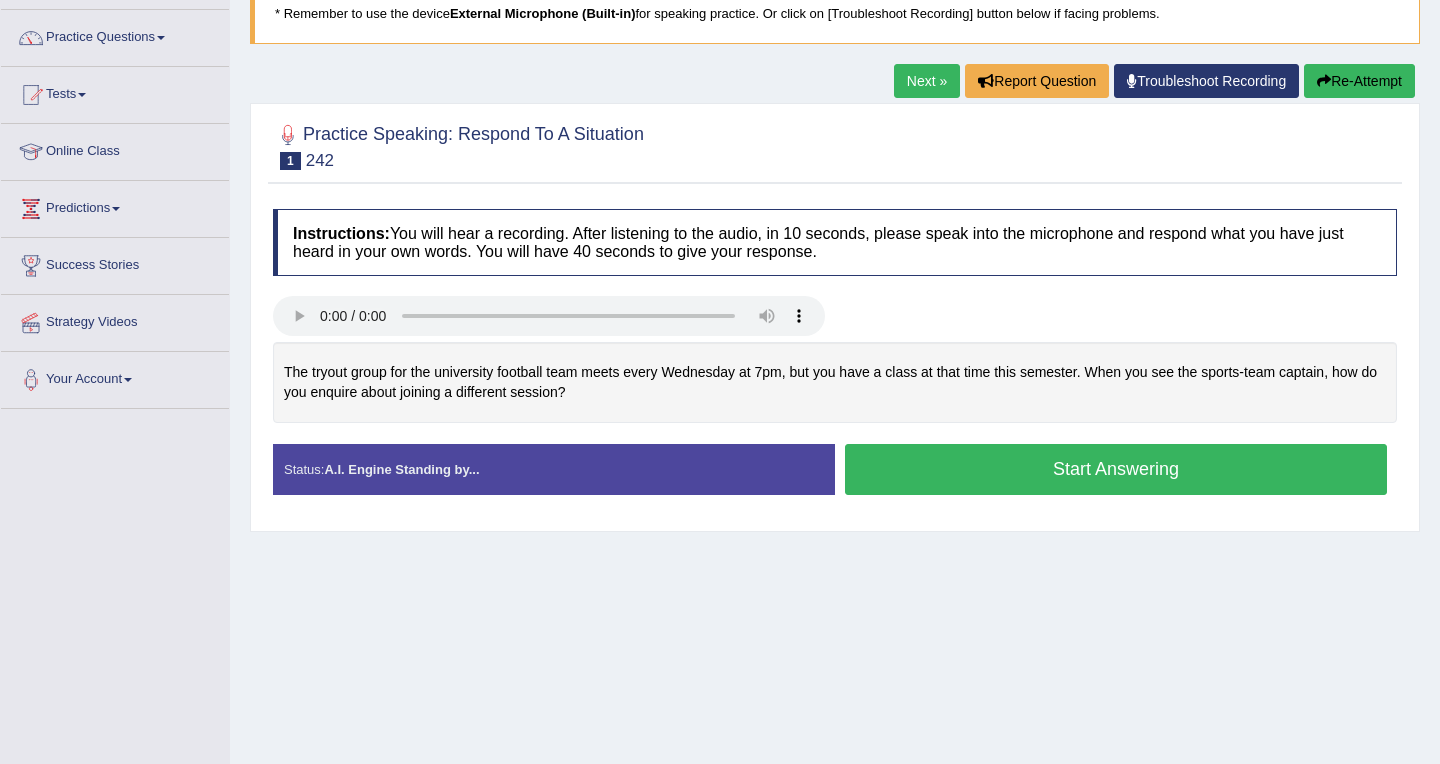click on "Start Answering" at bounding box center (1116, 469) 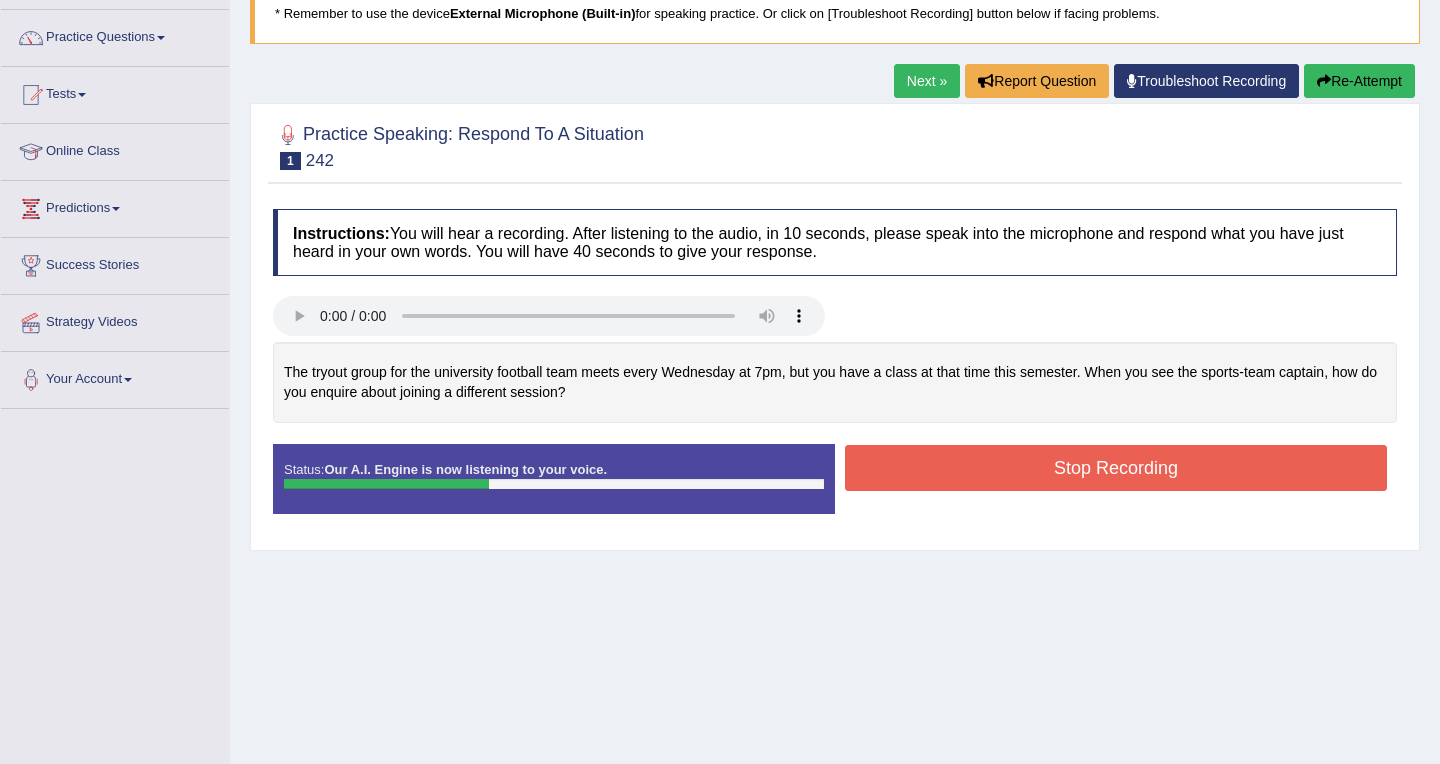 click on "Re-Attempt" at bounding box center [1359, 81] 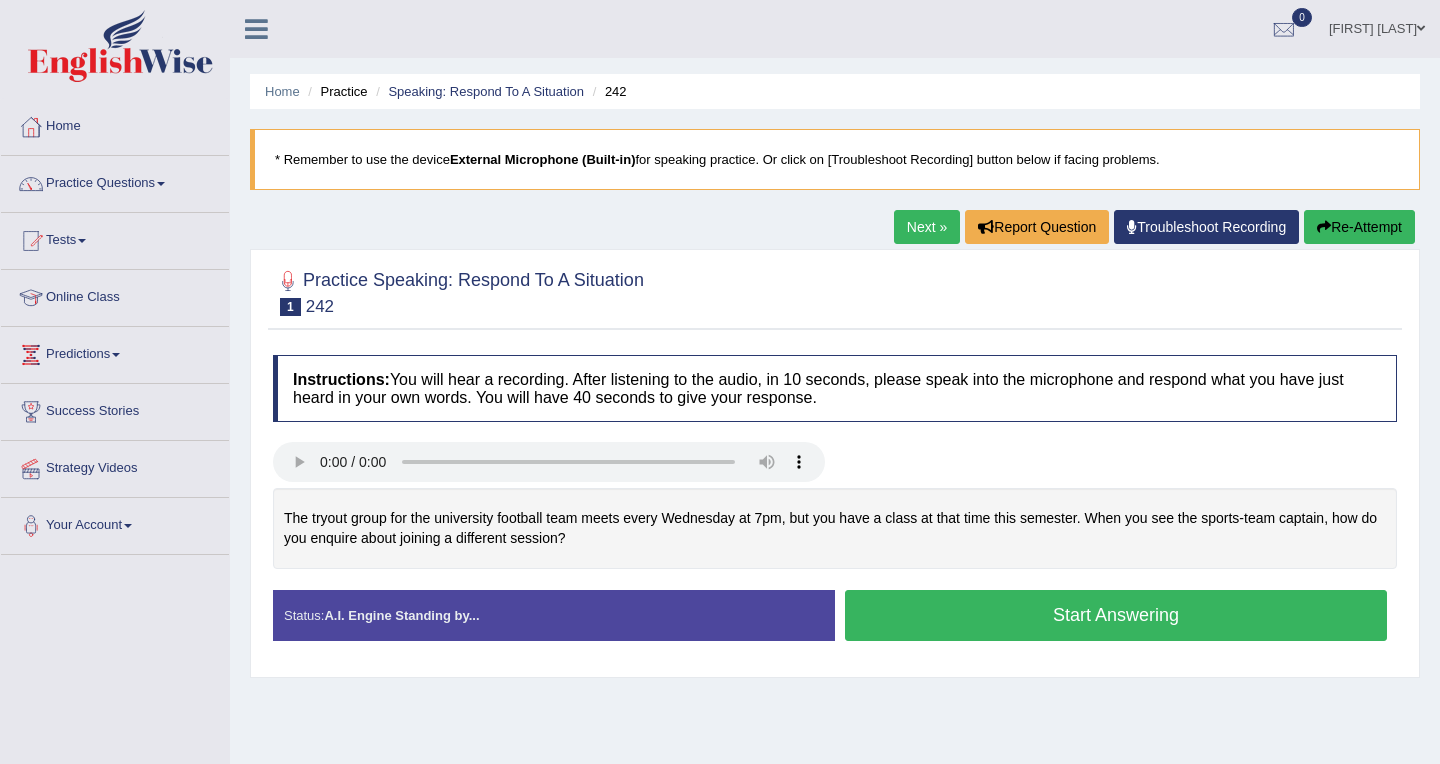 click on "Start Answering" at bounding box center (1116, 615) 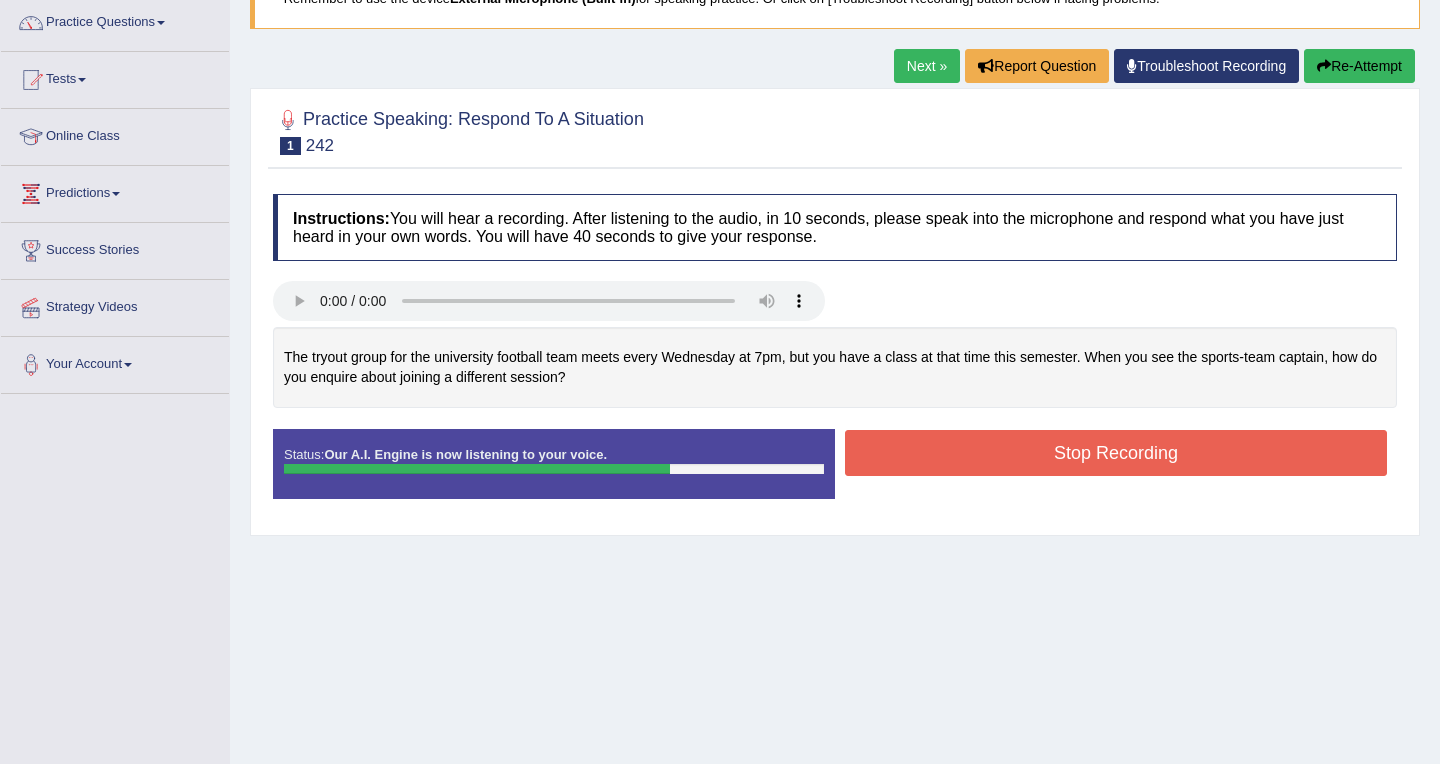 click on "Re-Attempt" at bounding box center (1359, 66) 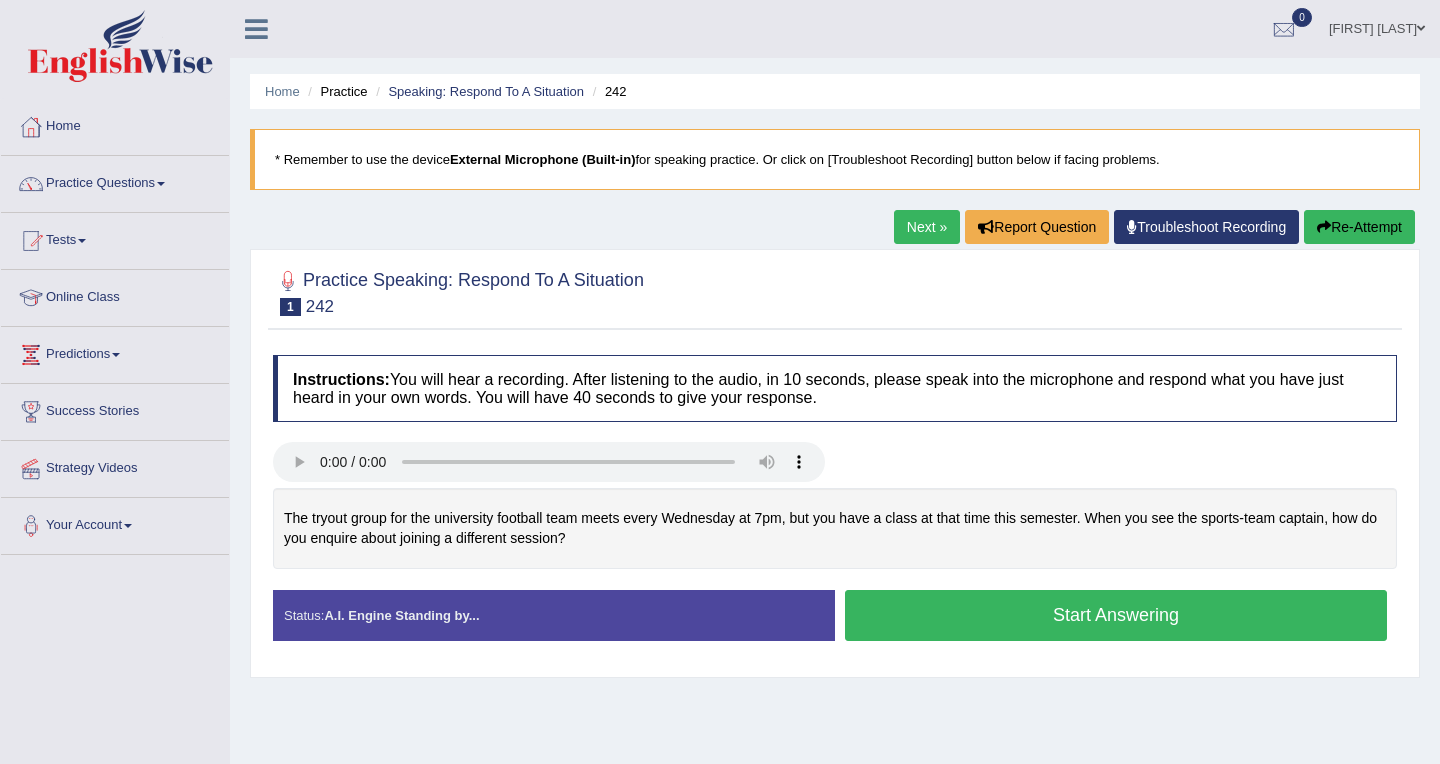 scroll, scrollTop: 166, scrollLeft: 0, axis: vertical 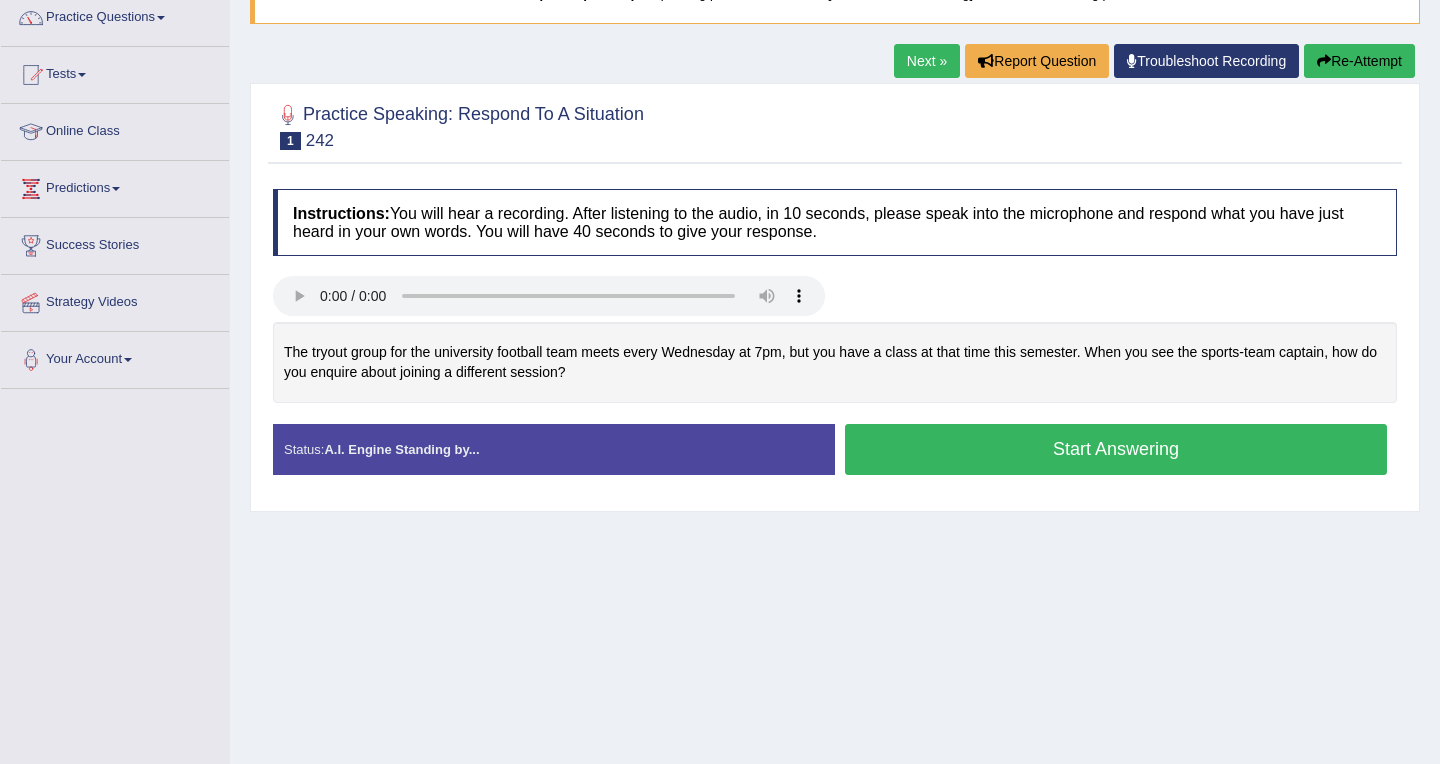 click on "Start Answering" at bounding box center [1116, 449] 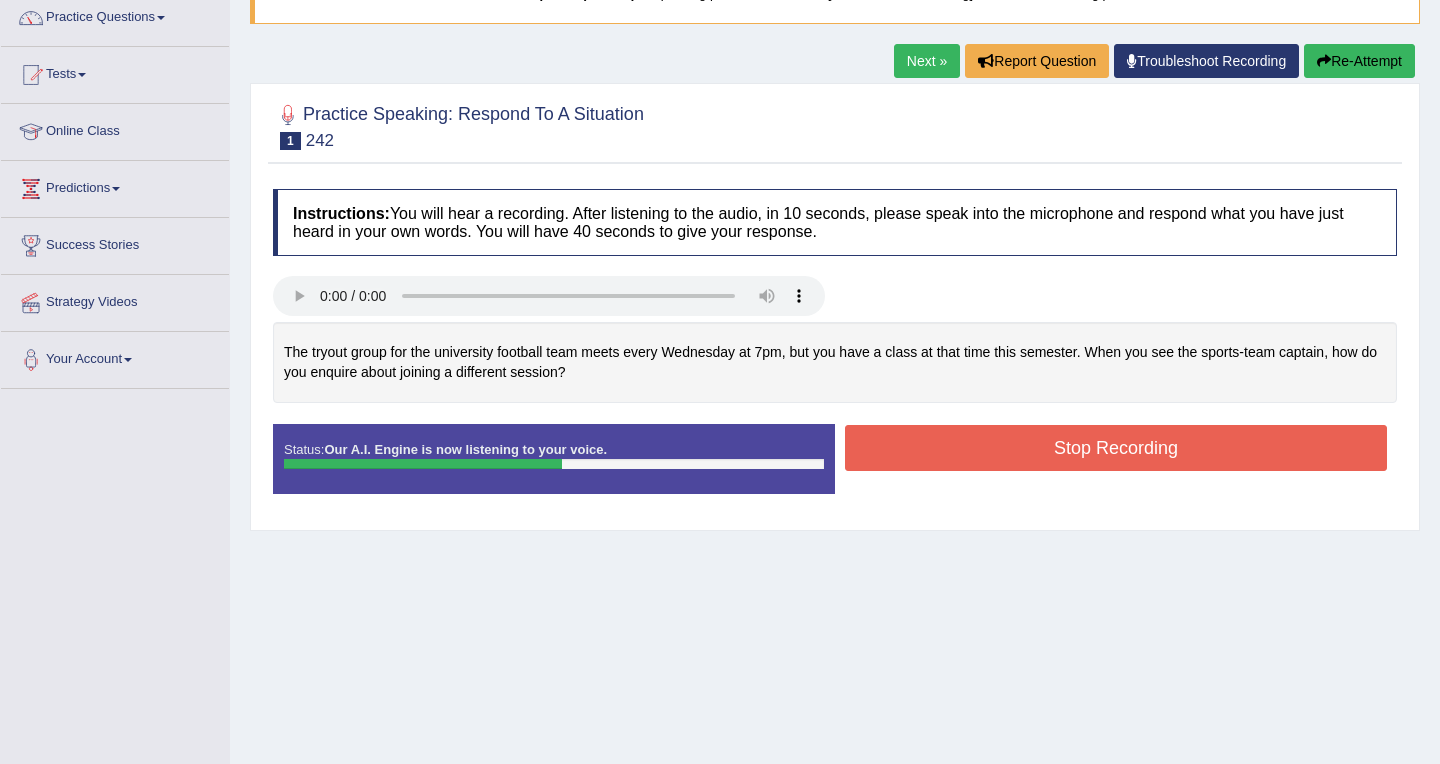 click on "Re-Attempt" at bounding box center [1359, 61] 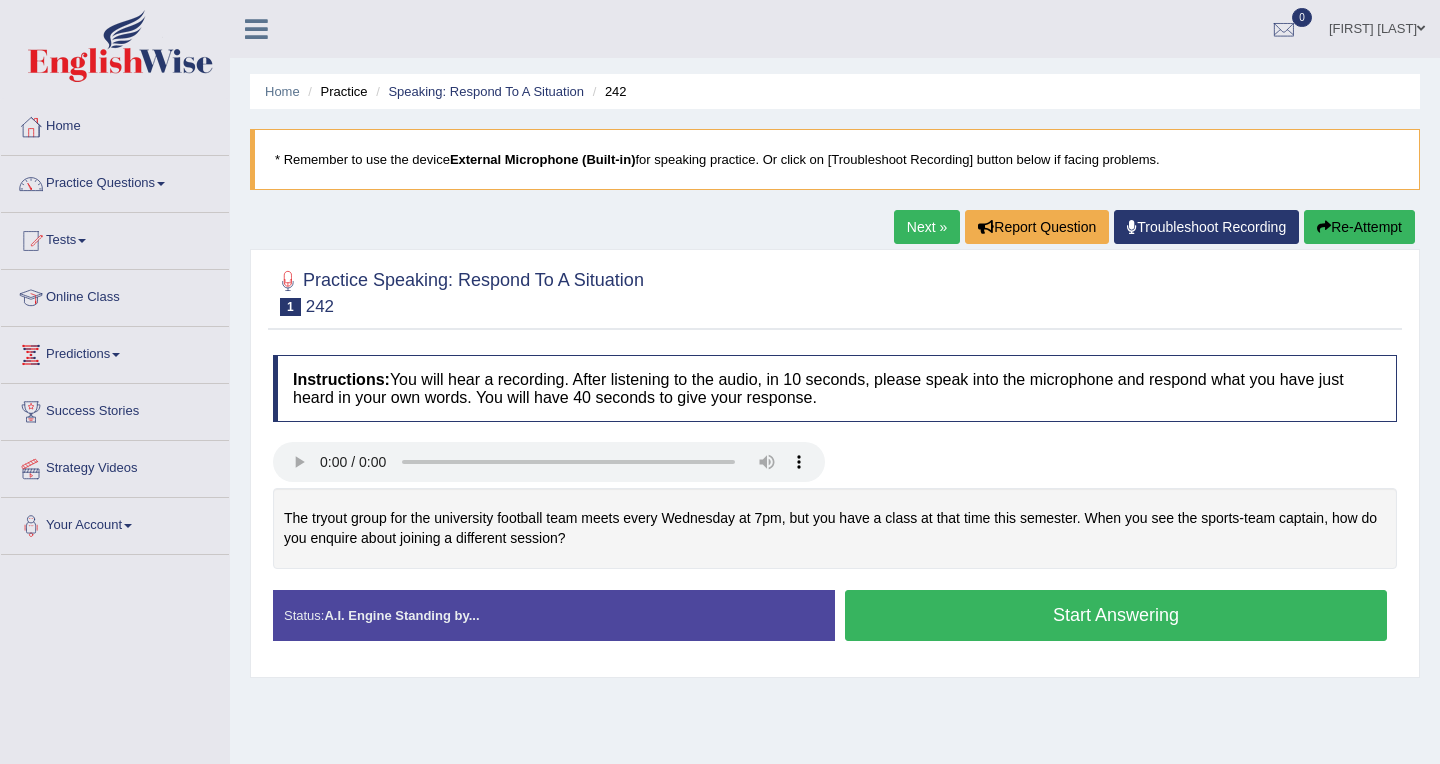 scroll, scrollTop: 171, scrollLeft: 0, axis: vertical 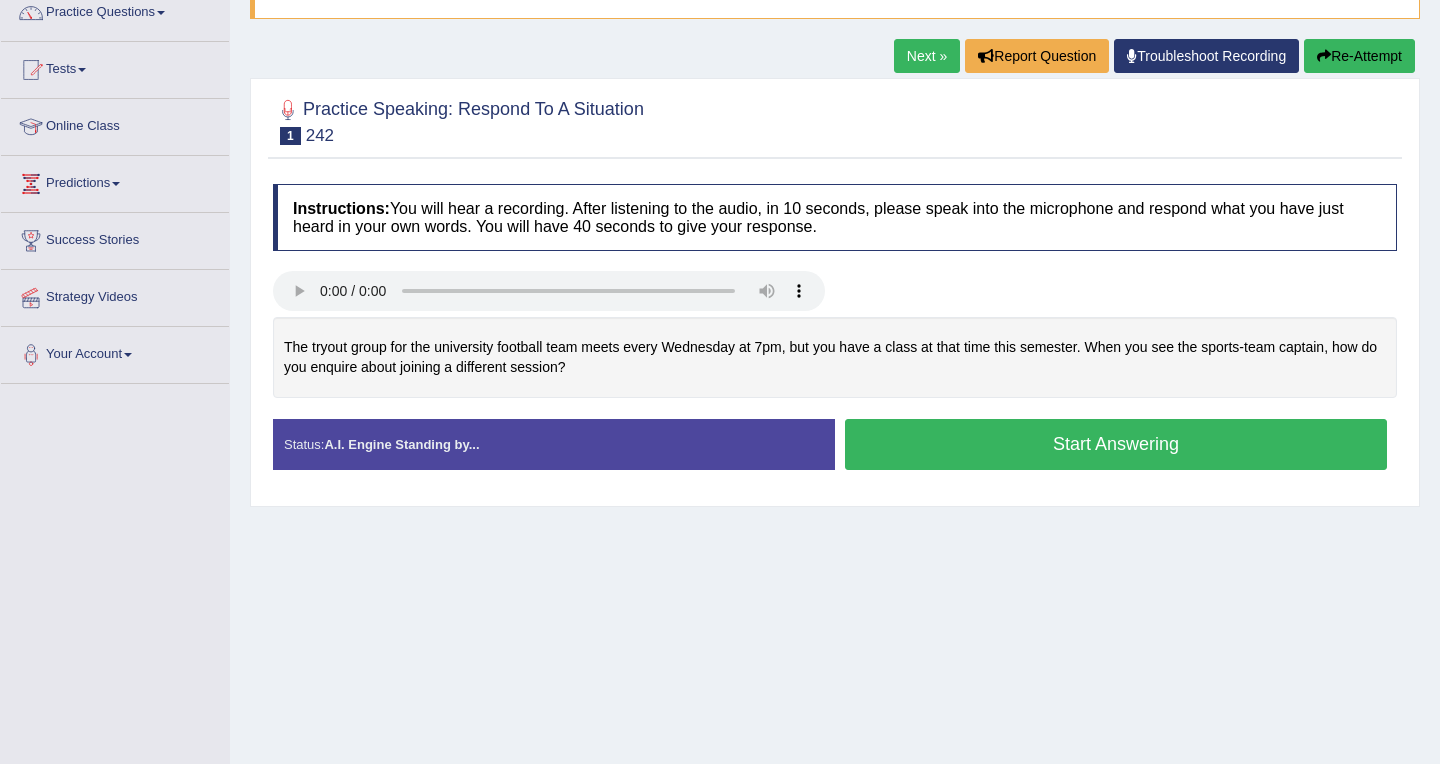 click on "Start Answering" at bounding box center (1116, 444) 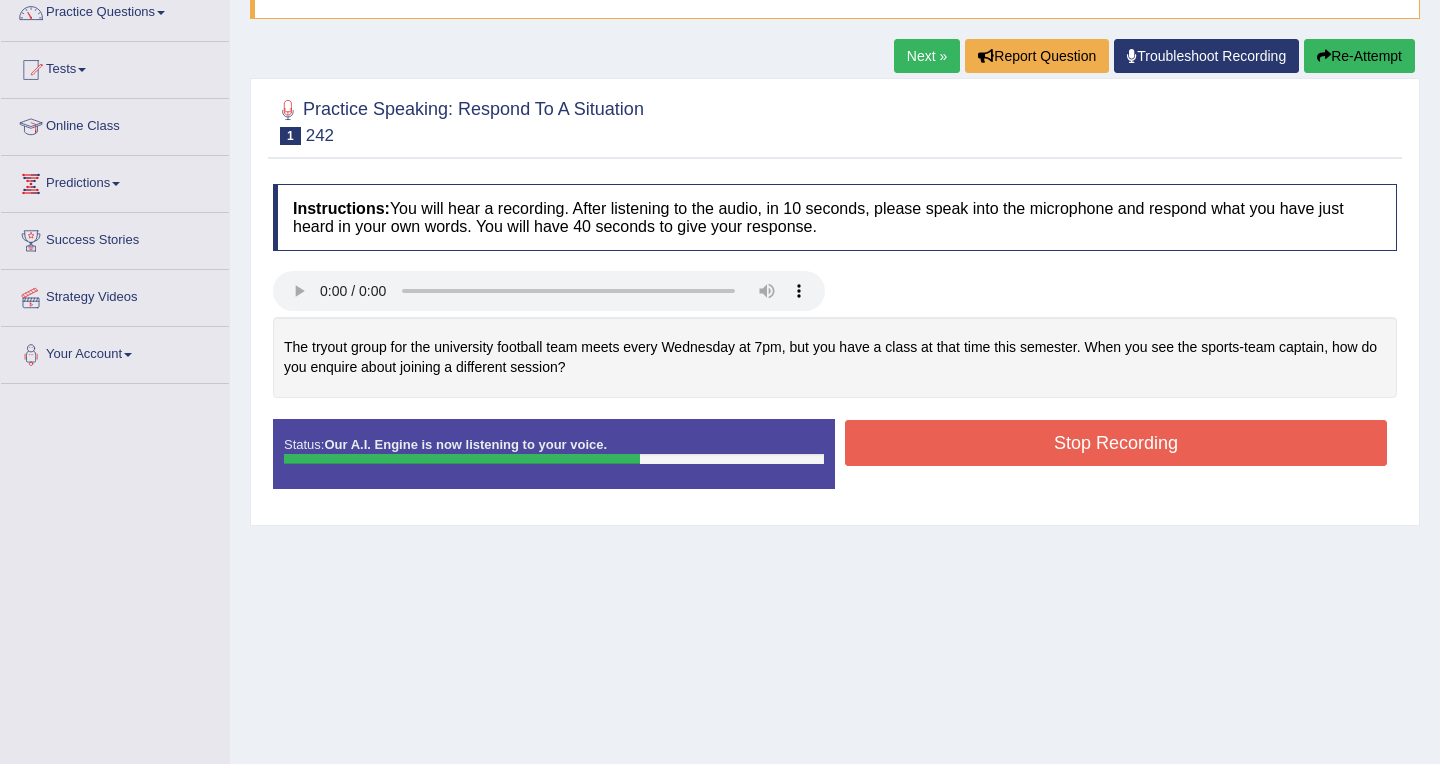 click on "Re-Attempt" at bounding box center (1359, 56) 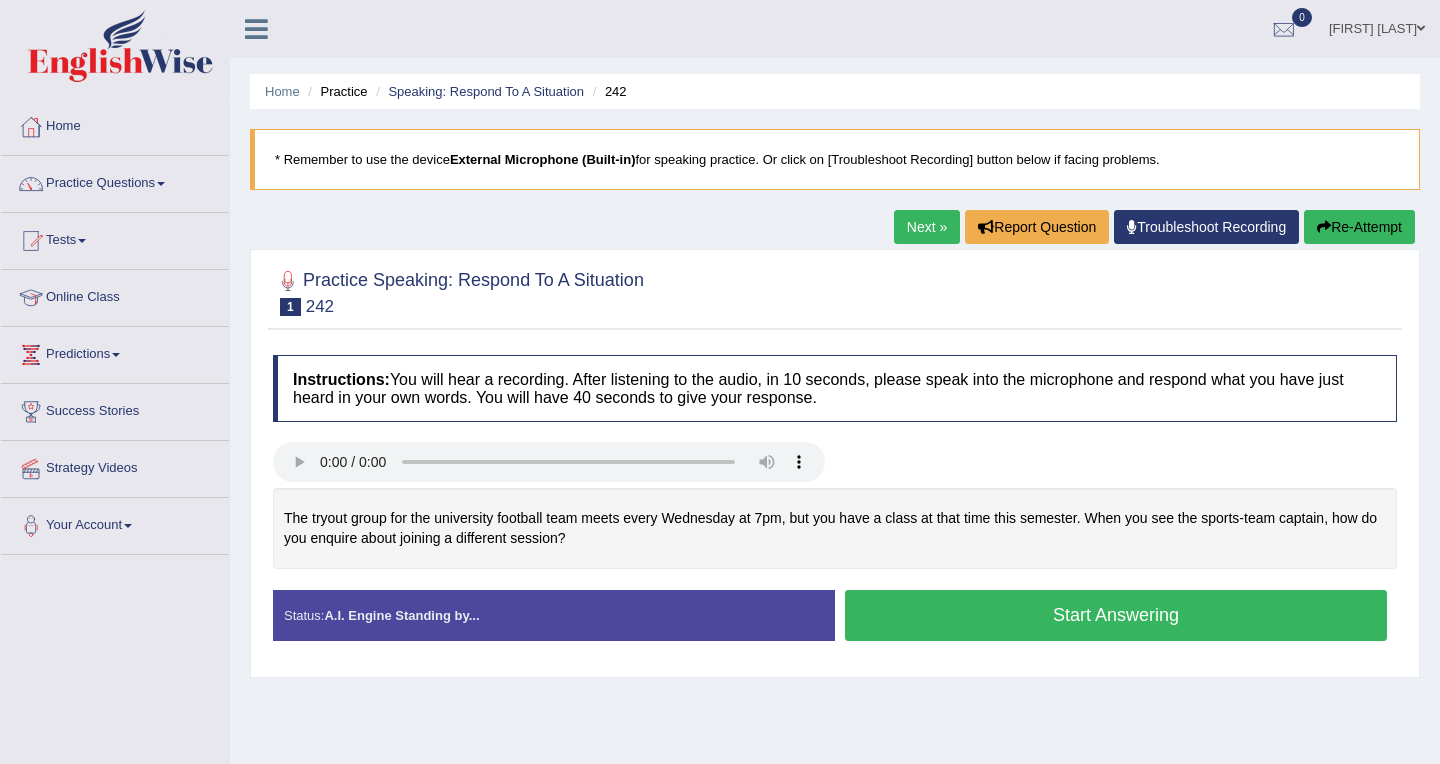 scroll, scrollTop: 171, scrollLeft: 0, axis: vertical 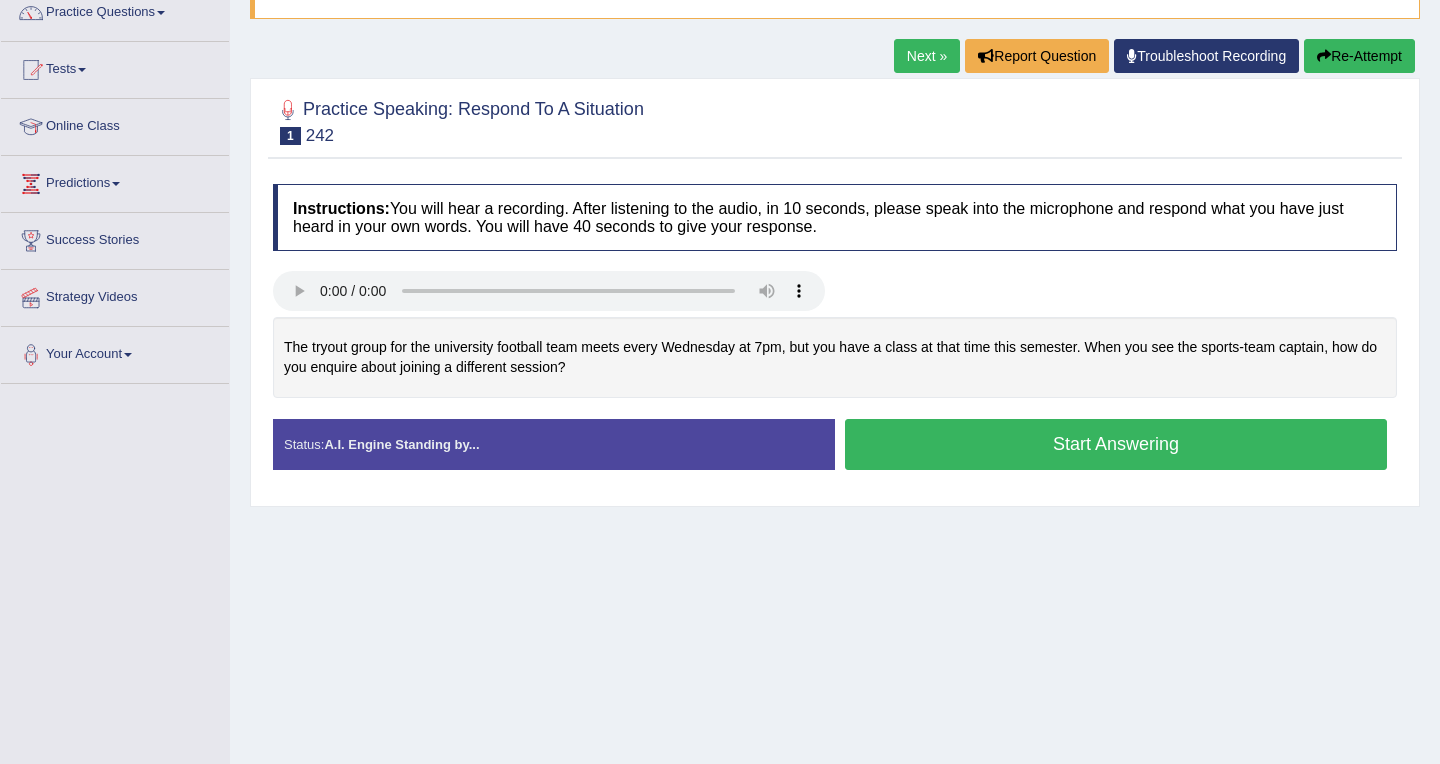 click on "Start Answering" at bounding box center [1116, 444] 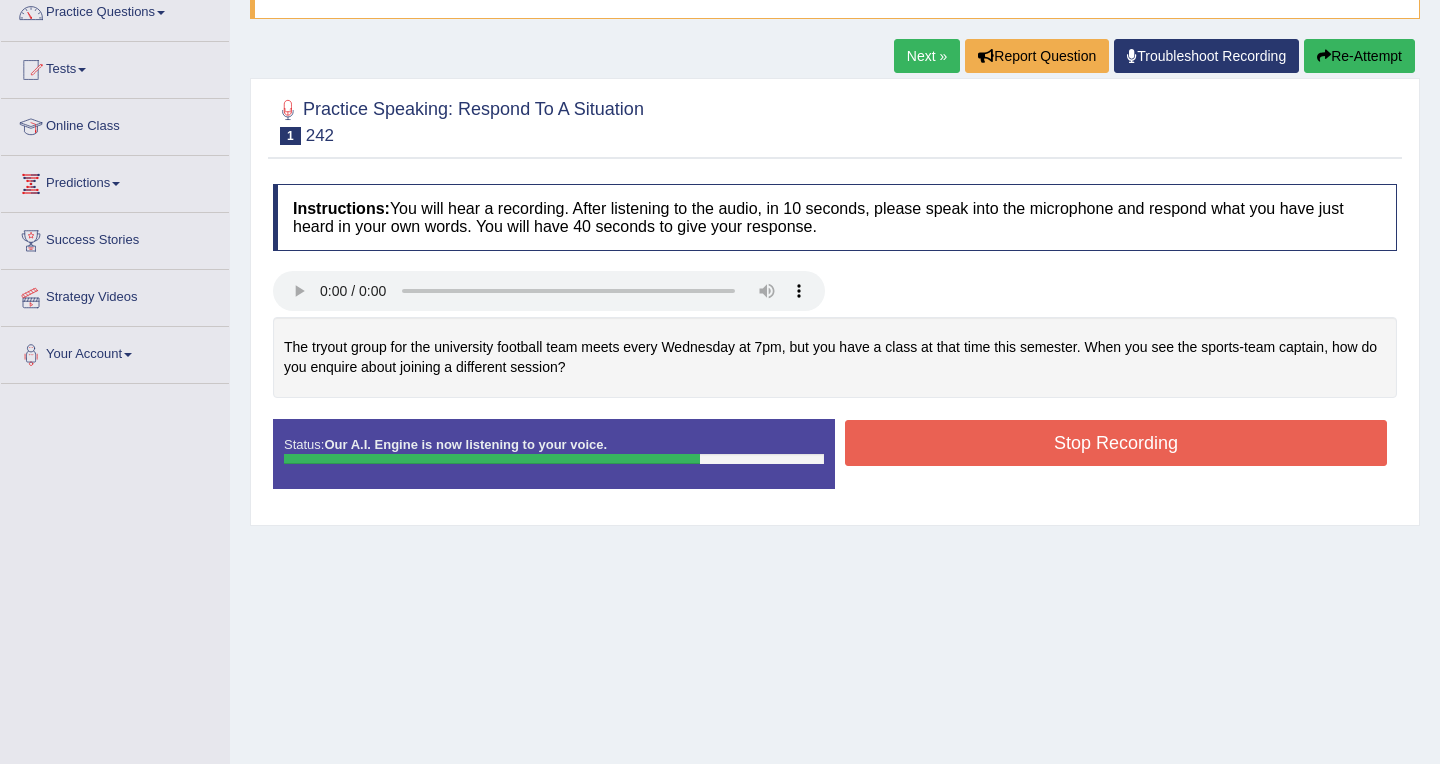 click on "Stop Recording" at bounding box center [1116, 443] 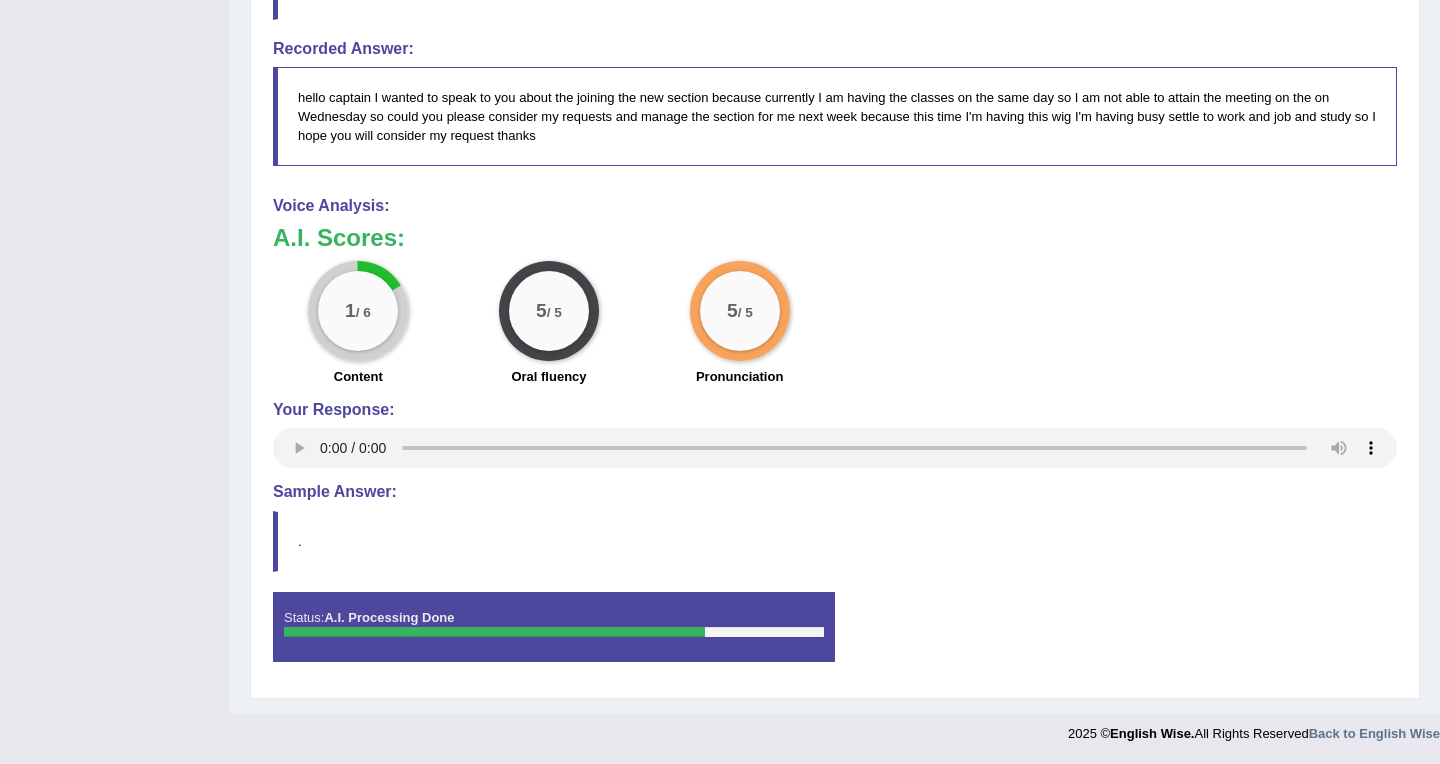 scroll, scrollTop: 0, scrollLeft: 0, axis: both 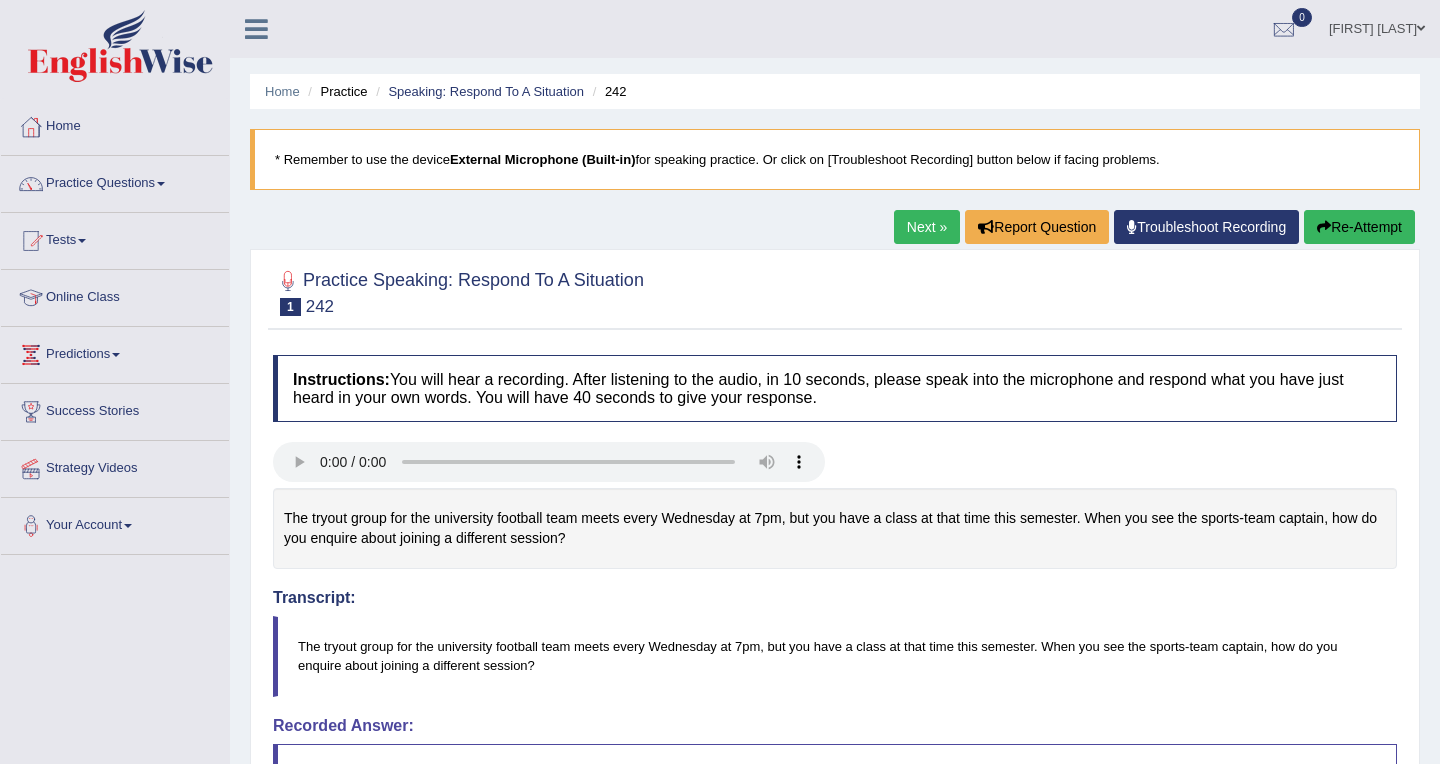 click on "Re-Attempt" at bounding box center [1359, 227] 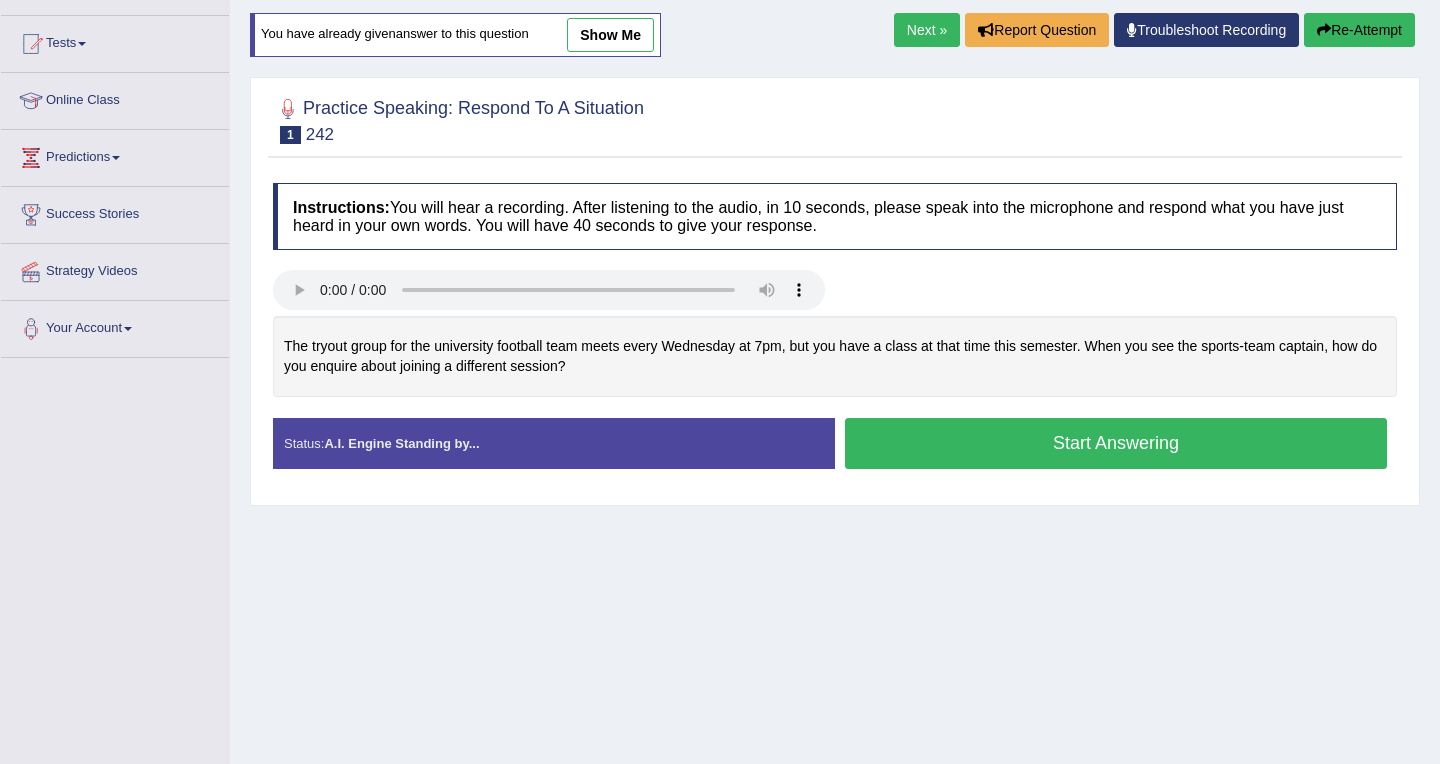 scroll, scrollTop: 196, scrollLeft: 0, axis: vertical 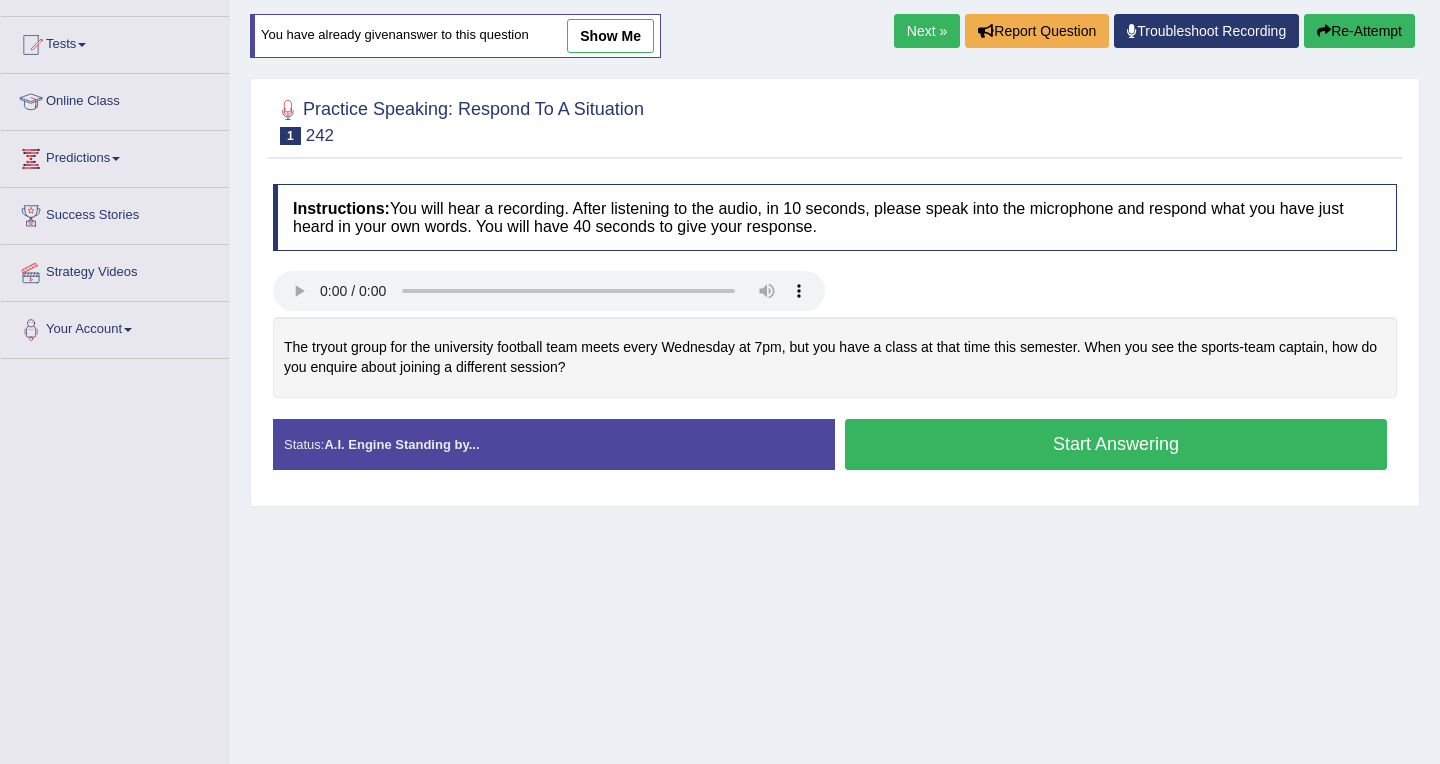 click on "Start Answering" at bounding box center [1116, 444] 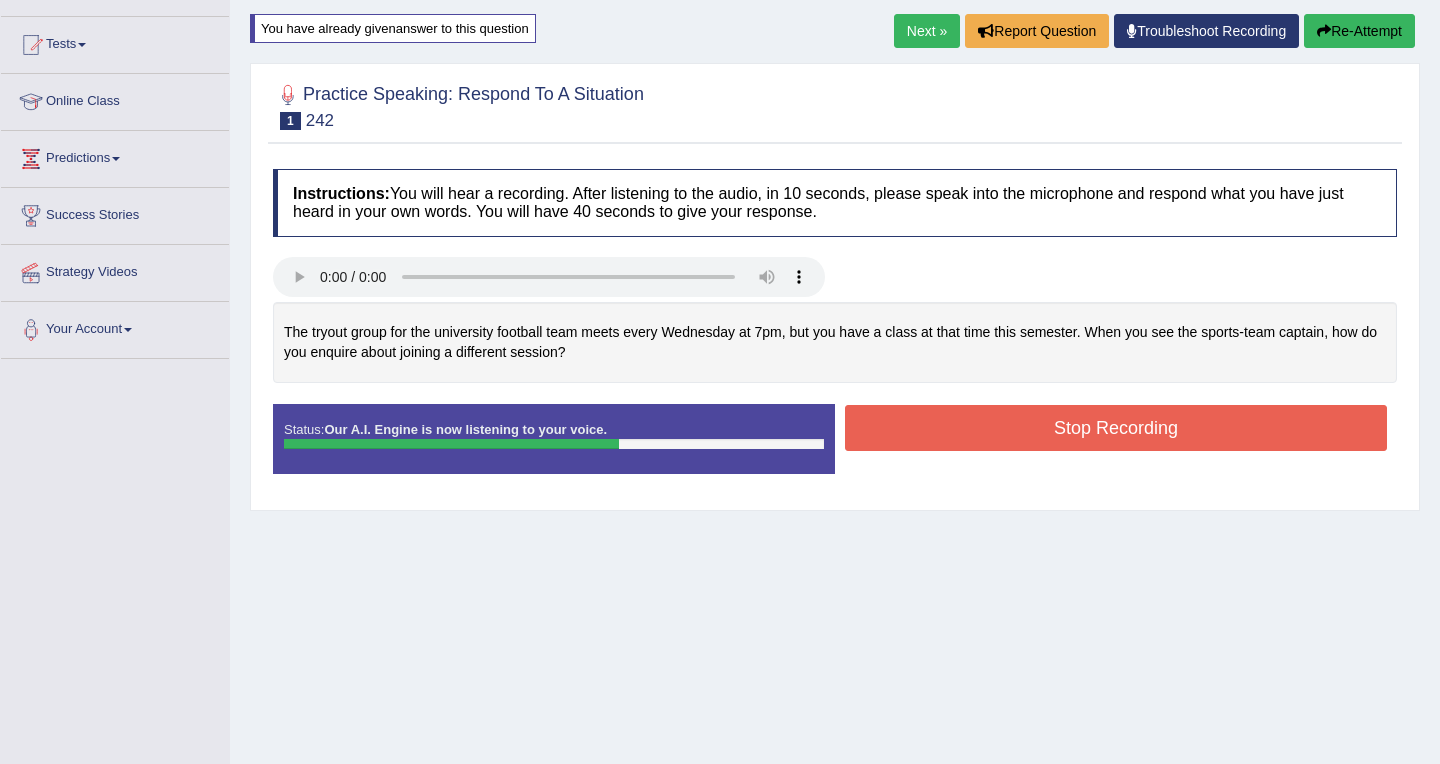 click on "Stop Recording" at bounding box center (1116, 428) 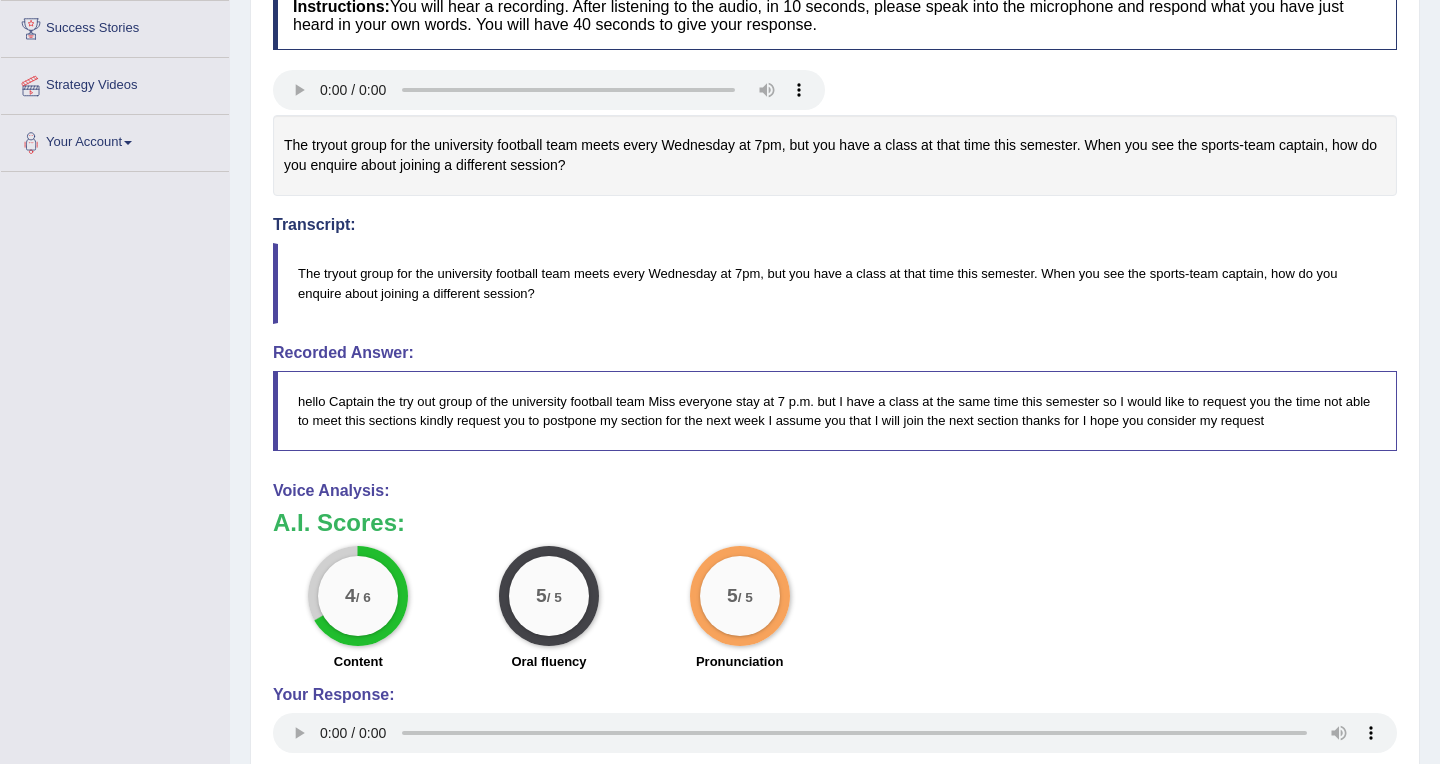 scroll, scrollTop: 0, scrollLeft: 0, axis: both 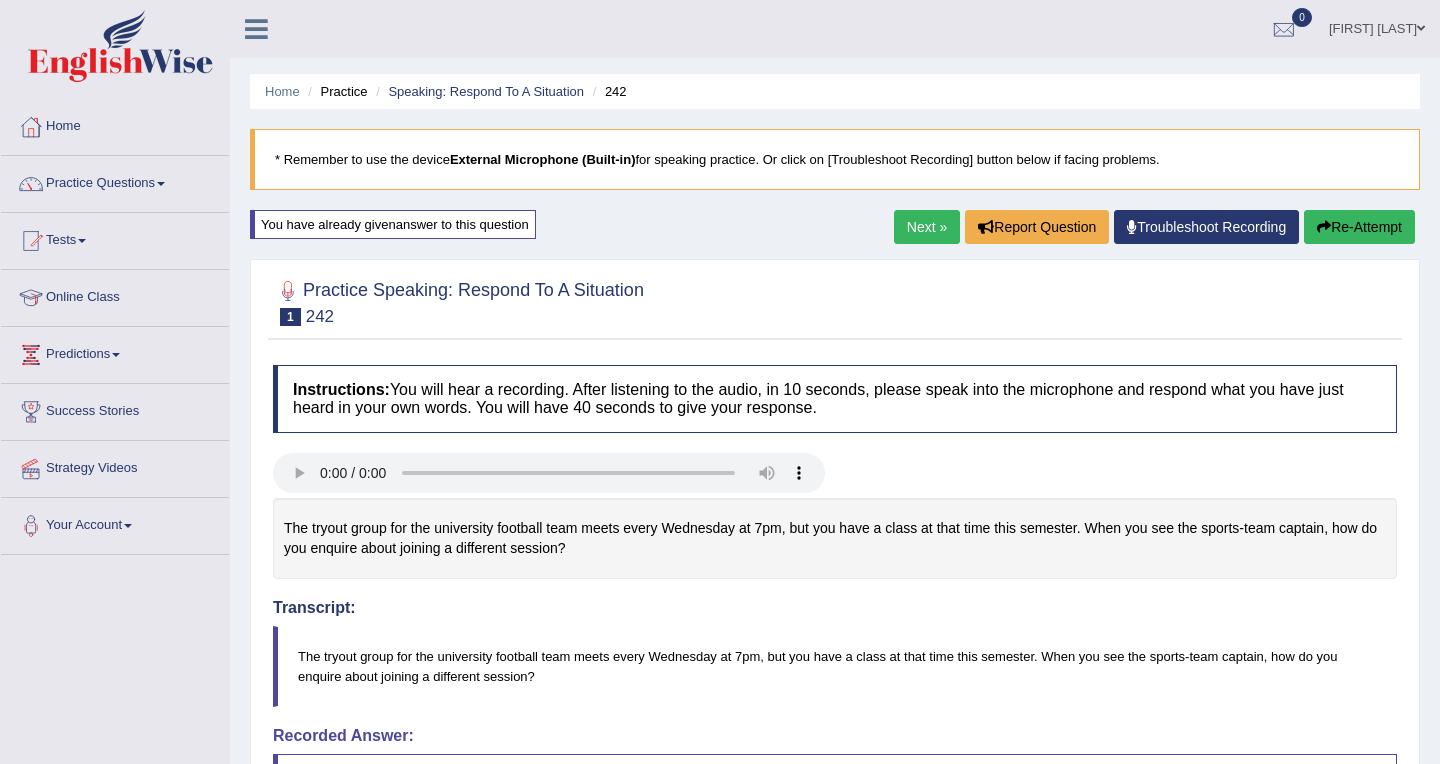 click on "Re-Attempt" at bounding box center (1359, 227) 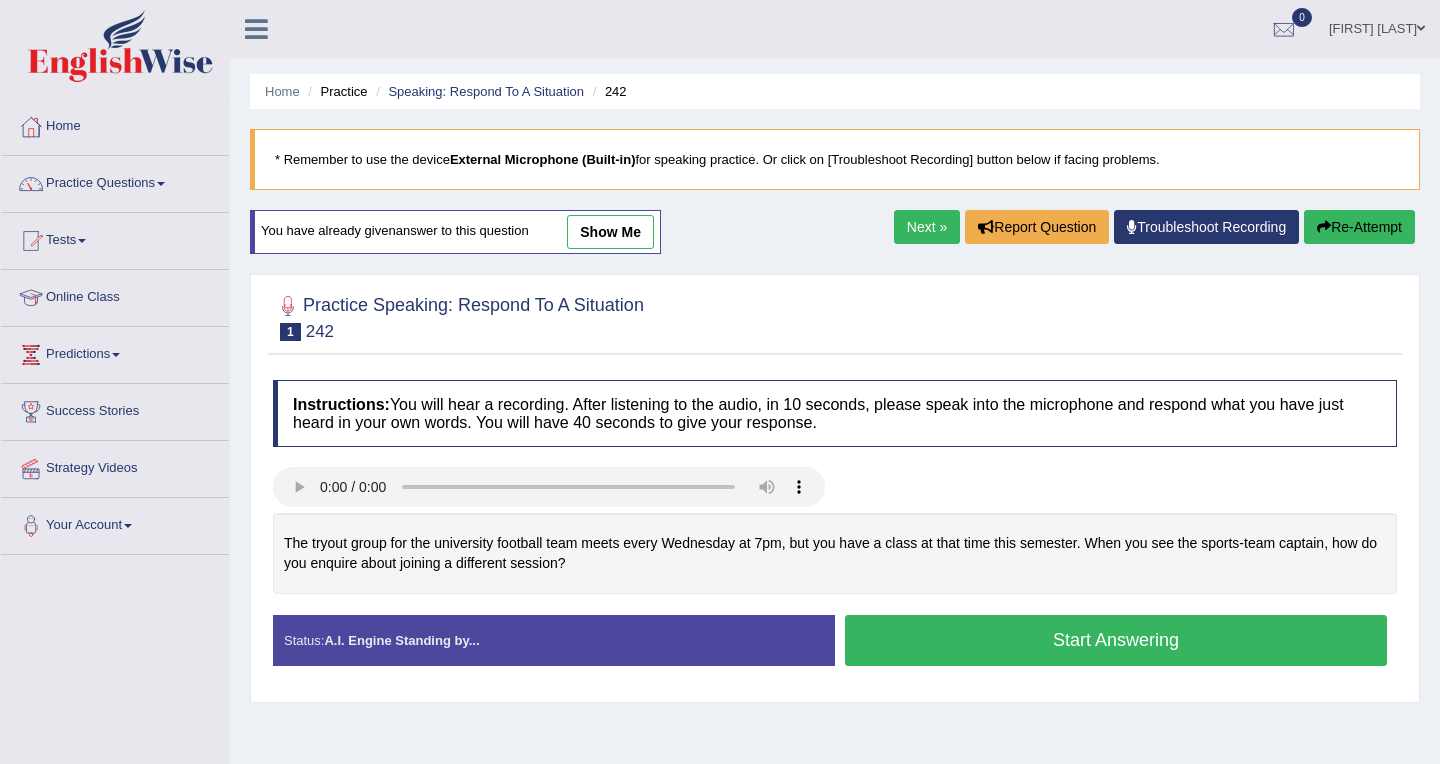 scroll, scrollTop: 0, scrollLeft: 0, axis: both 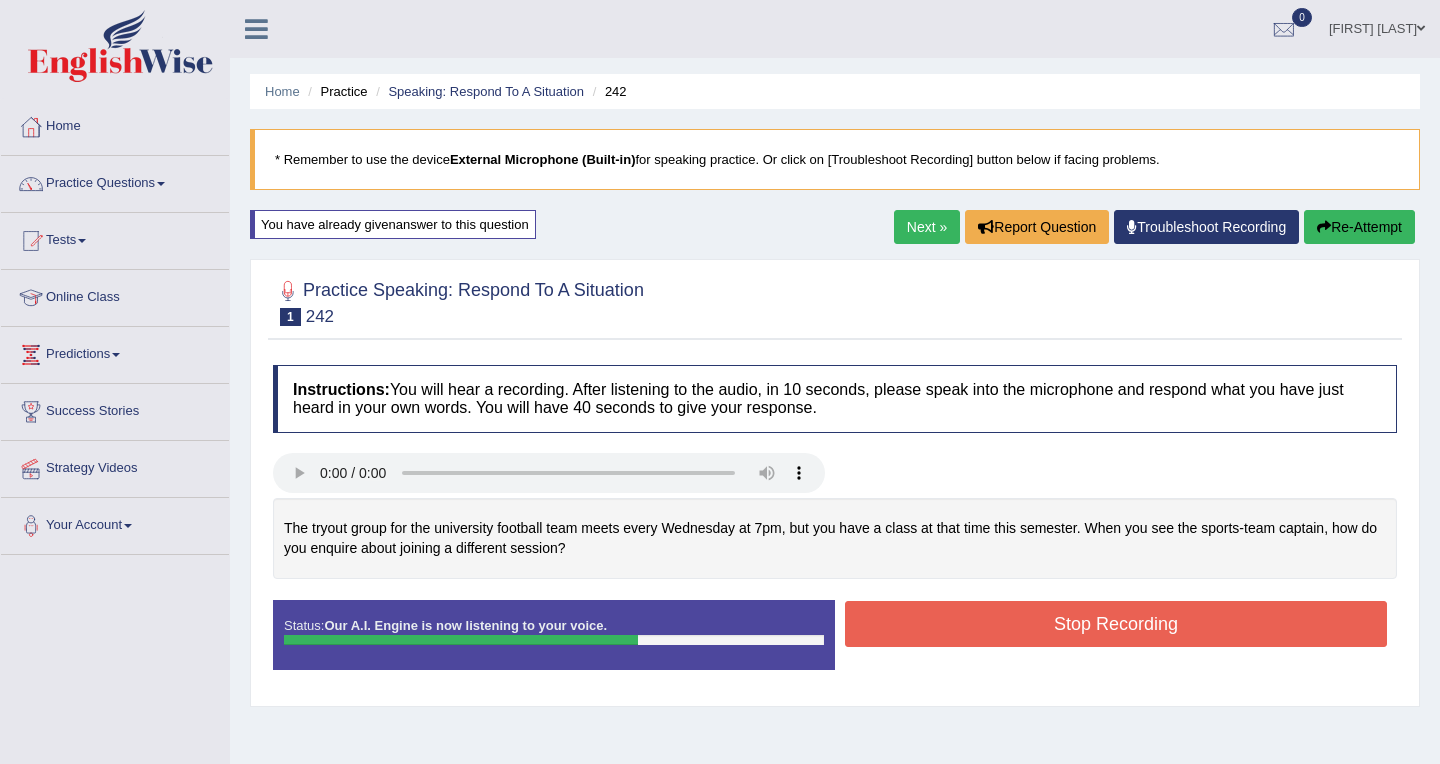 click on "Stop Recording" at bounding box center [1116, 624] 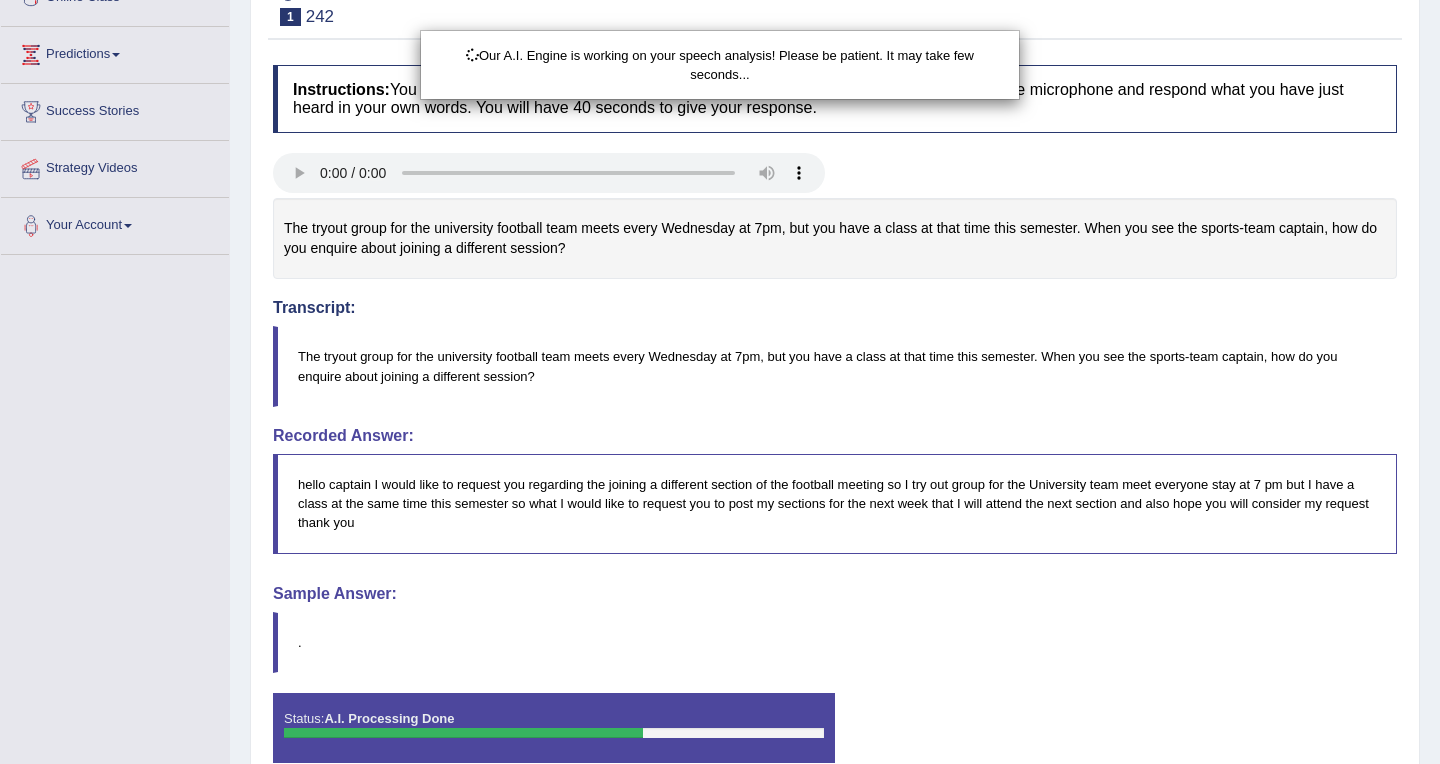 scroll, scrollTop: 402, scrollLeft: 0, axis: vertical 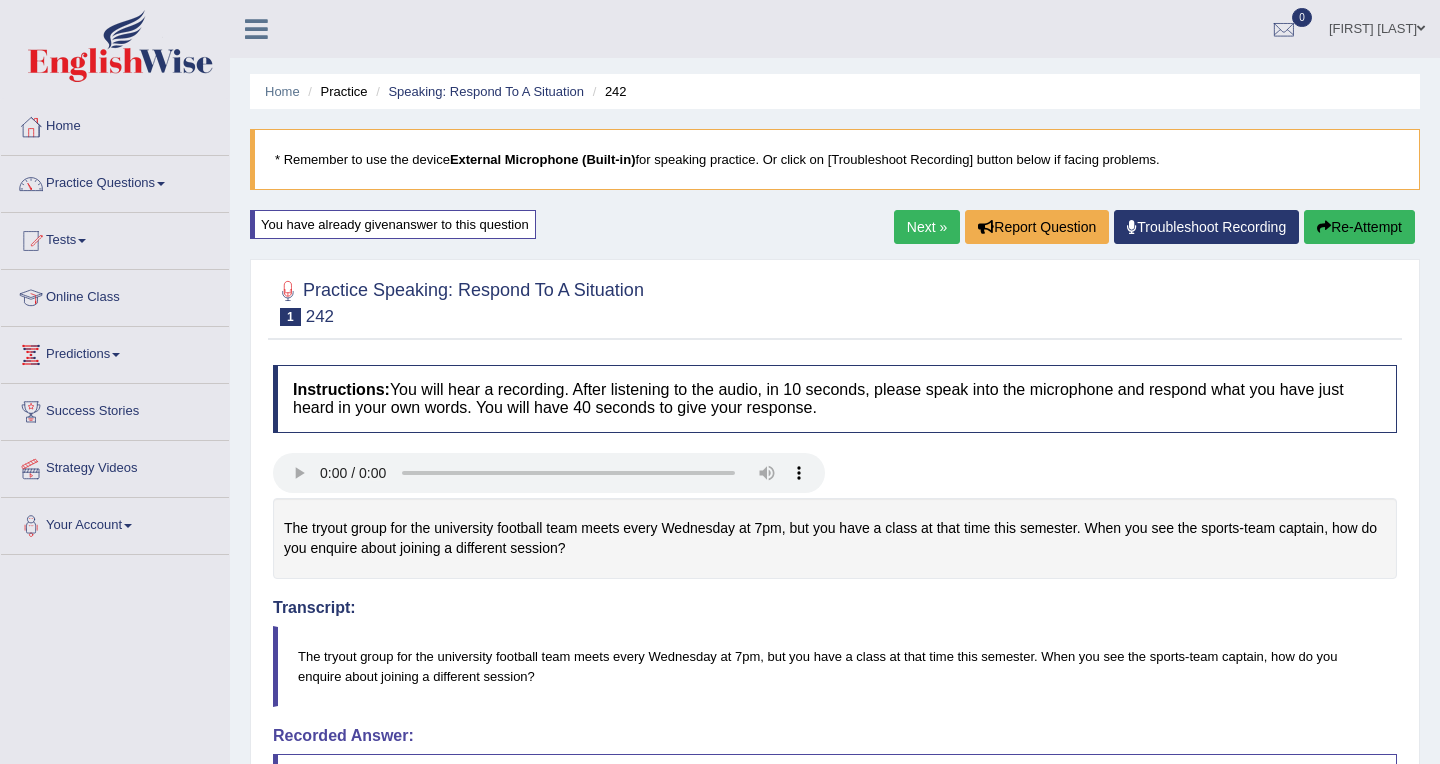 click on "Next »" at bounding box center (927, 227) 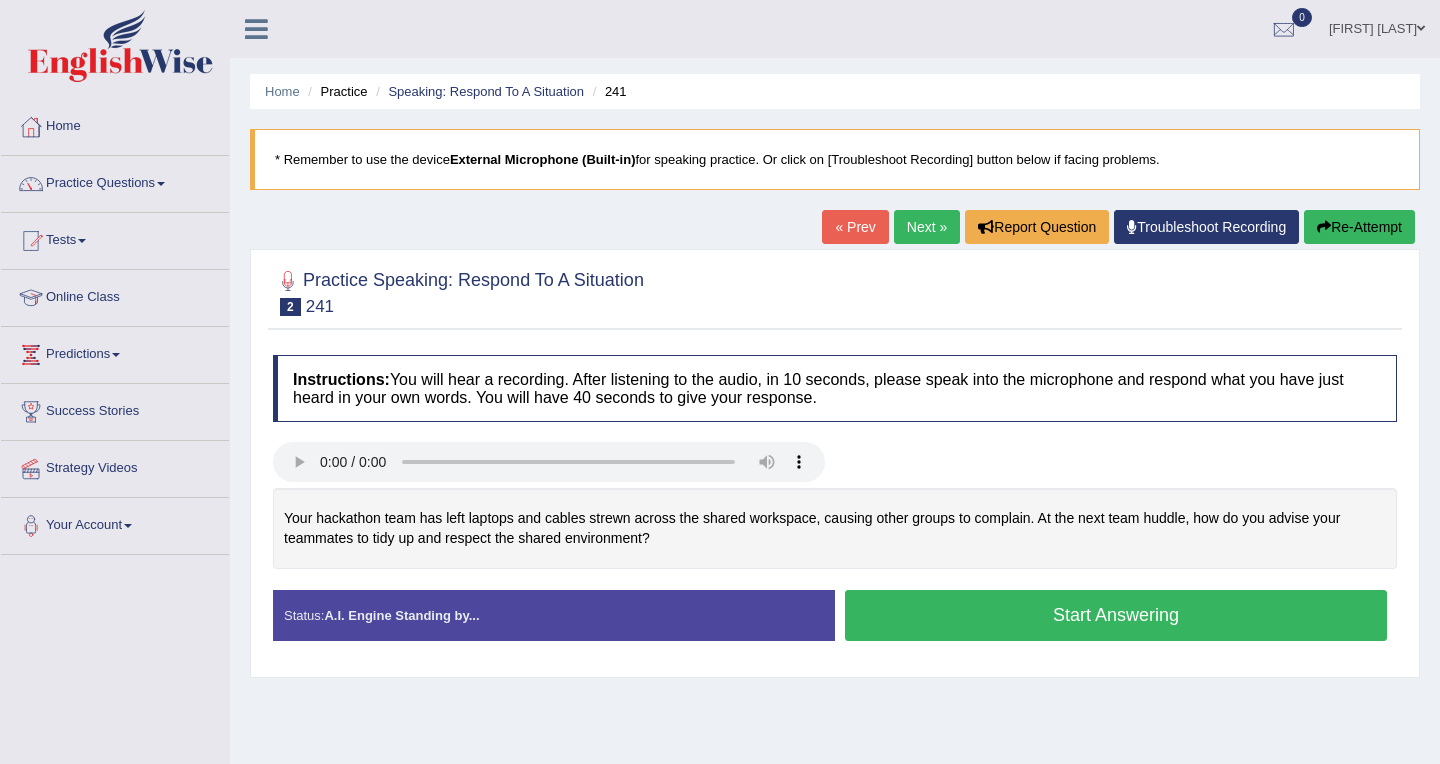 scroll, scrollTop: 0, scrollLeft: 0, axis: both 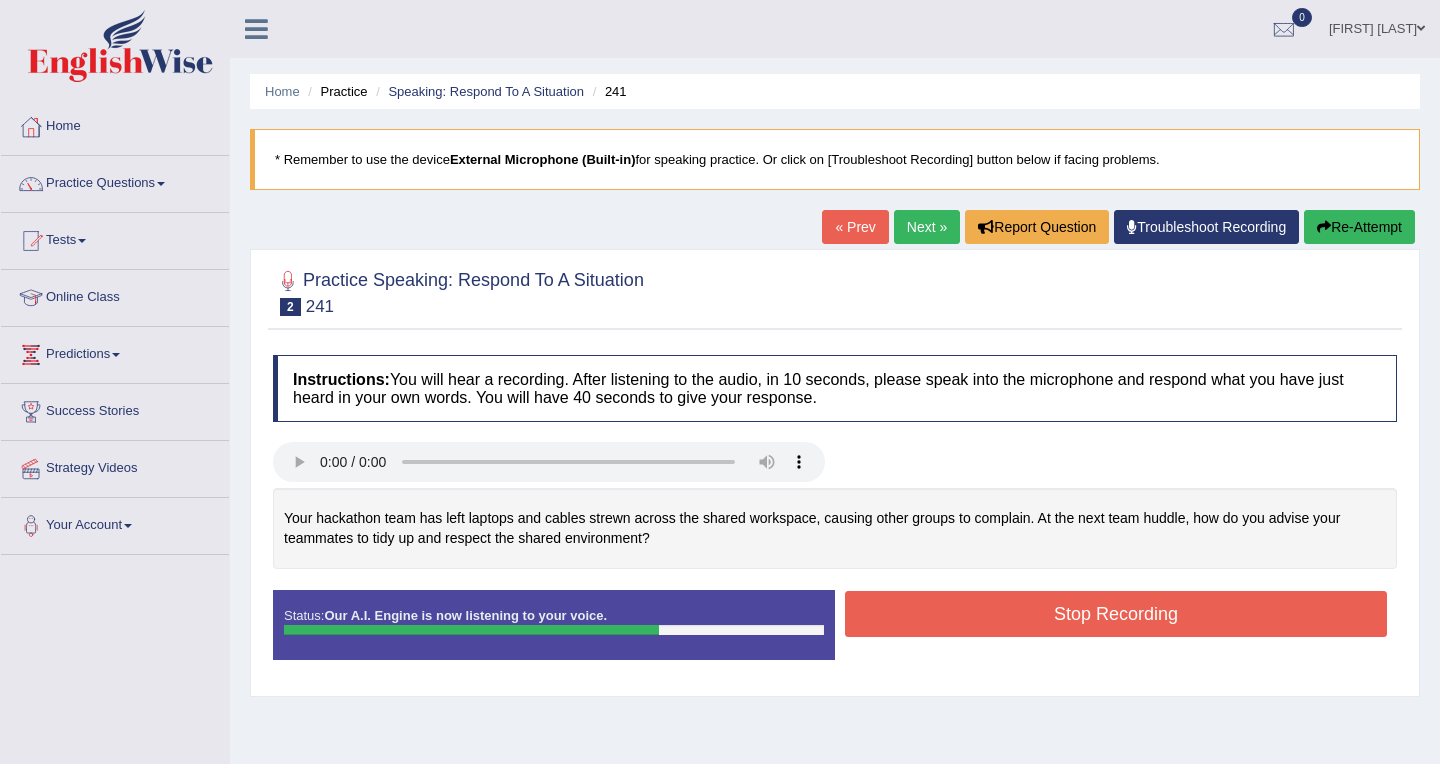 click on "Stop Recording" at bounding box center [1116, 614] 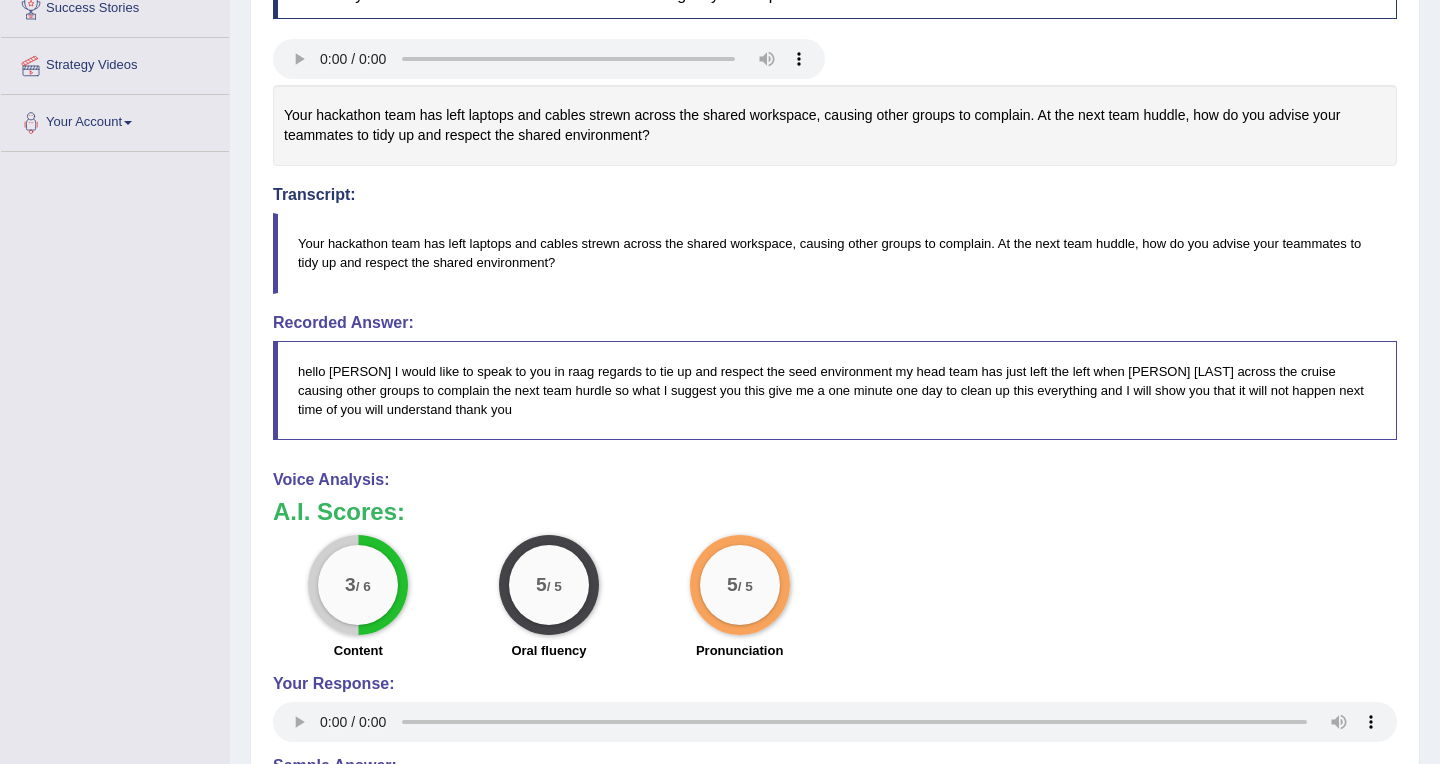 scroll, scrollTop: 0, scrollLeft: 0, axis: both 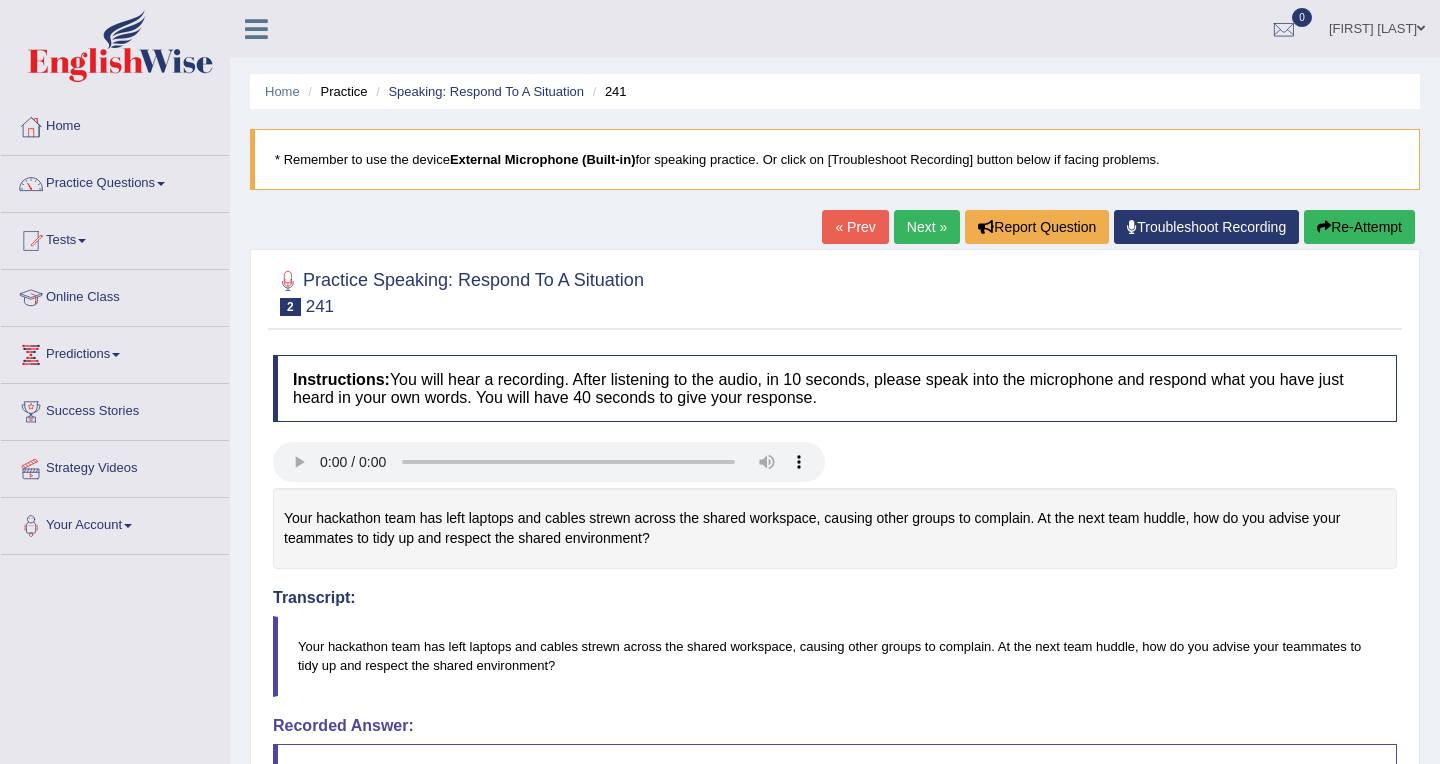 click on "Next »" at bounding box center [927, 227] 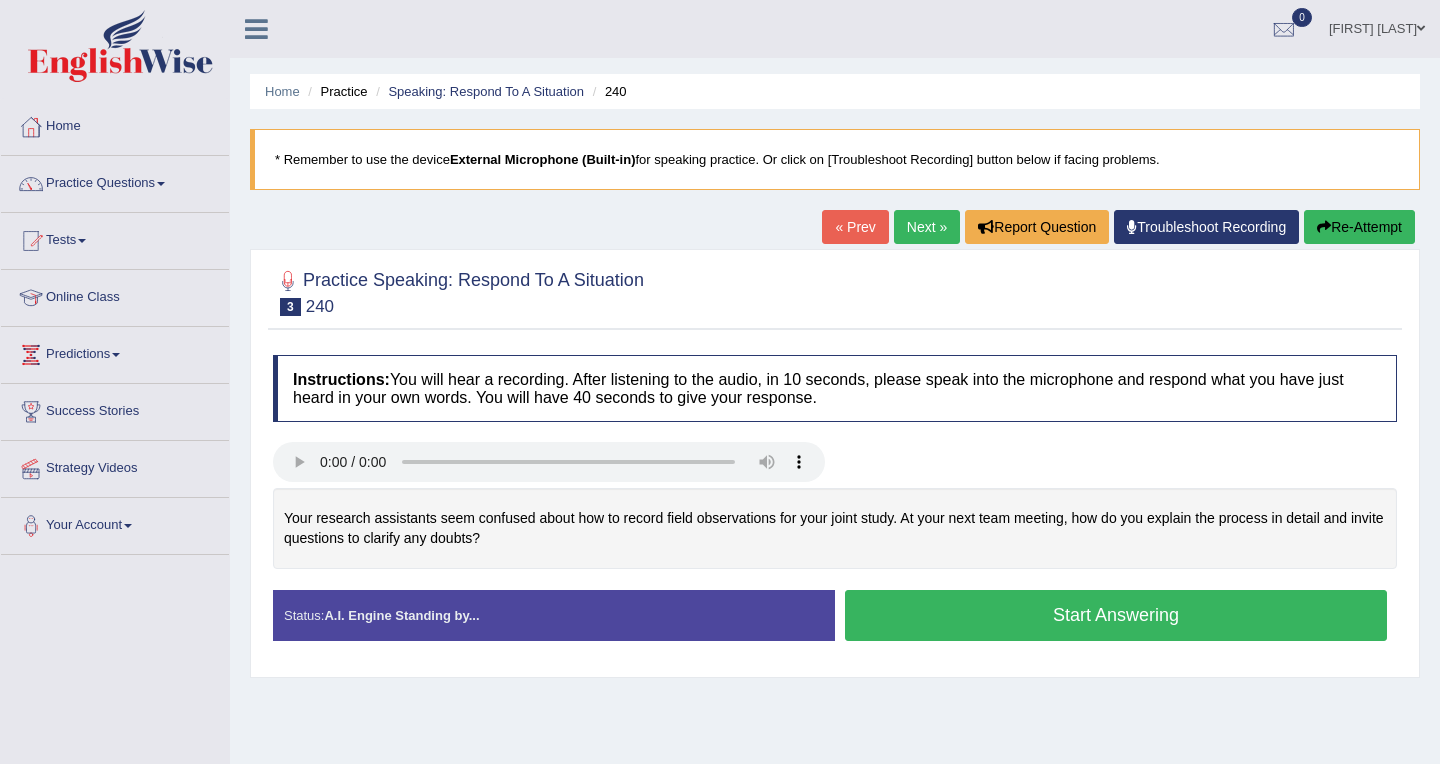 scroll, scrollTop: 0, scrollLeft: 0, axis: both 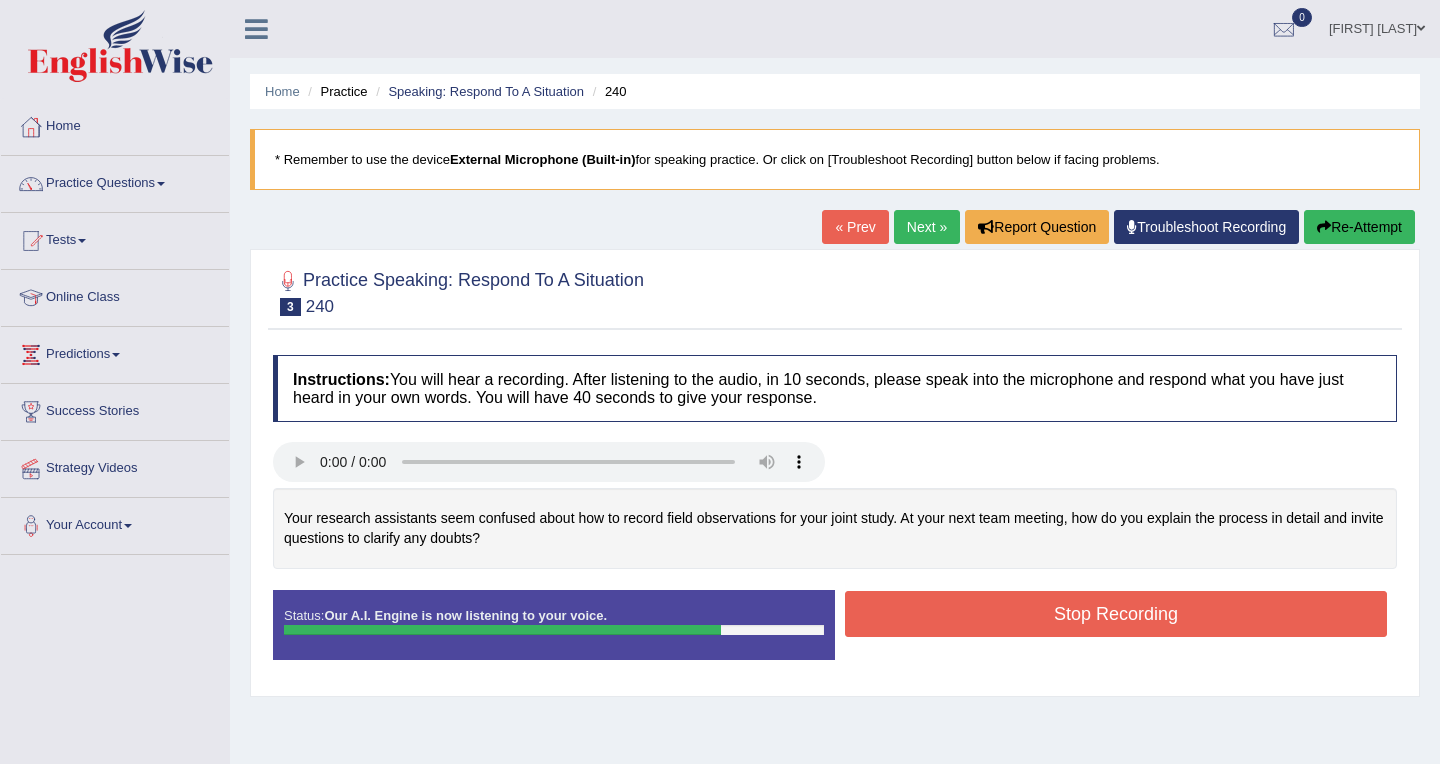 click on "Stop Recording" at bounding box center (1116, 614) 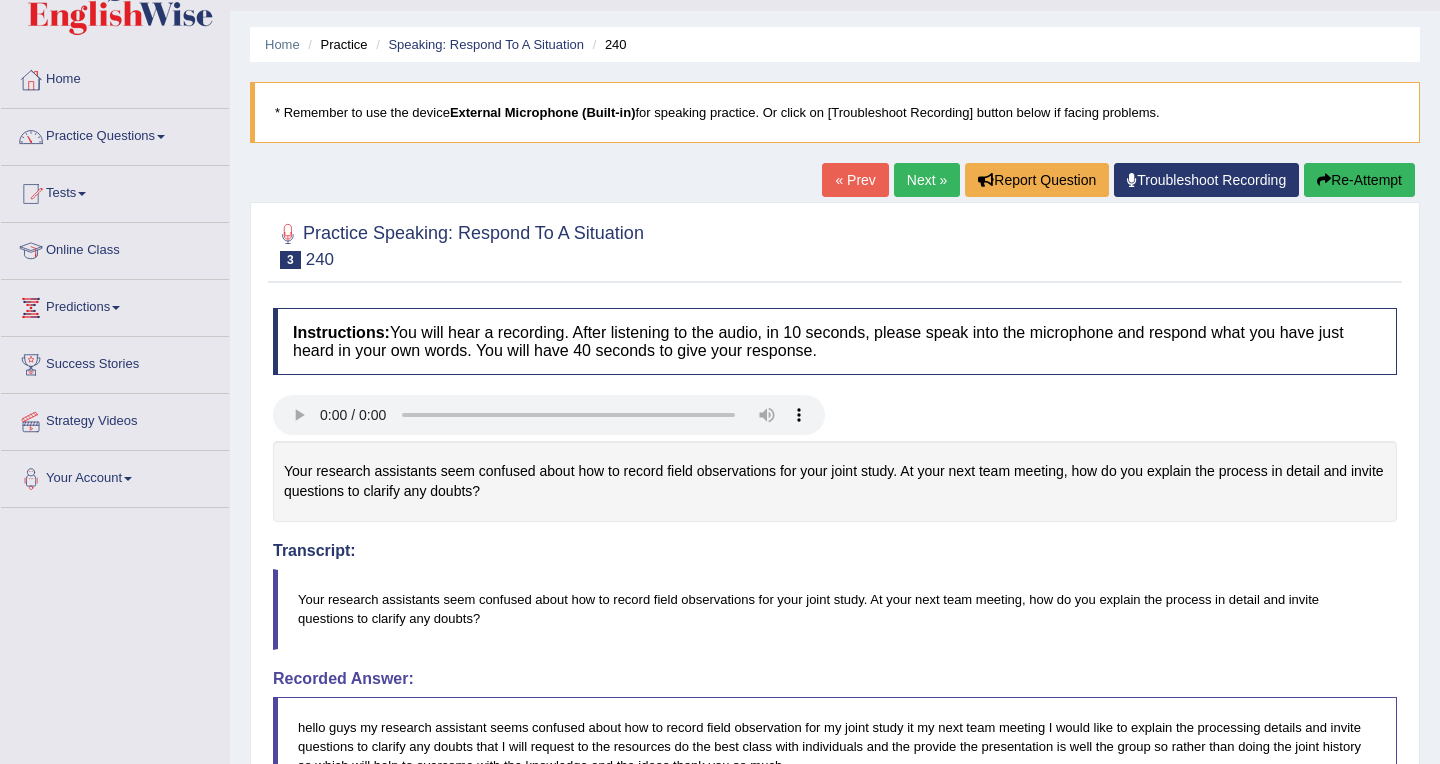 scroll, scrollTop: 0, scrollLeft: 0, axis: both 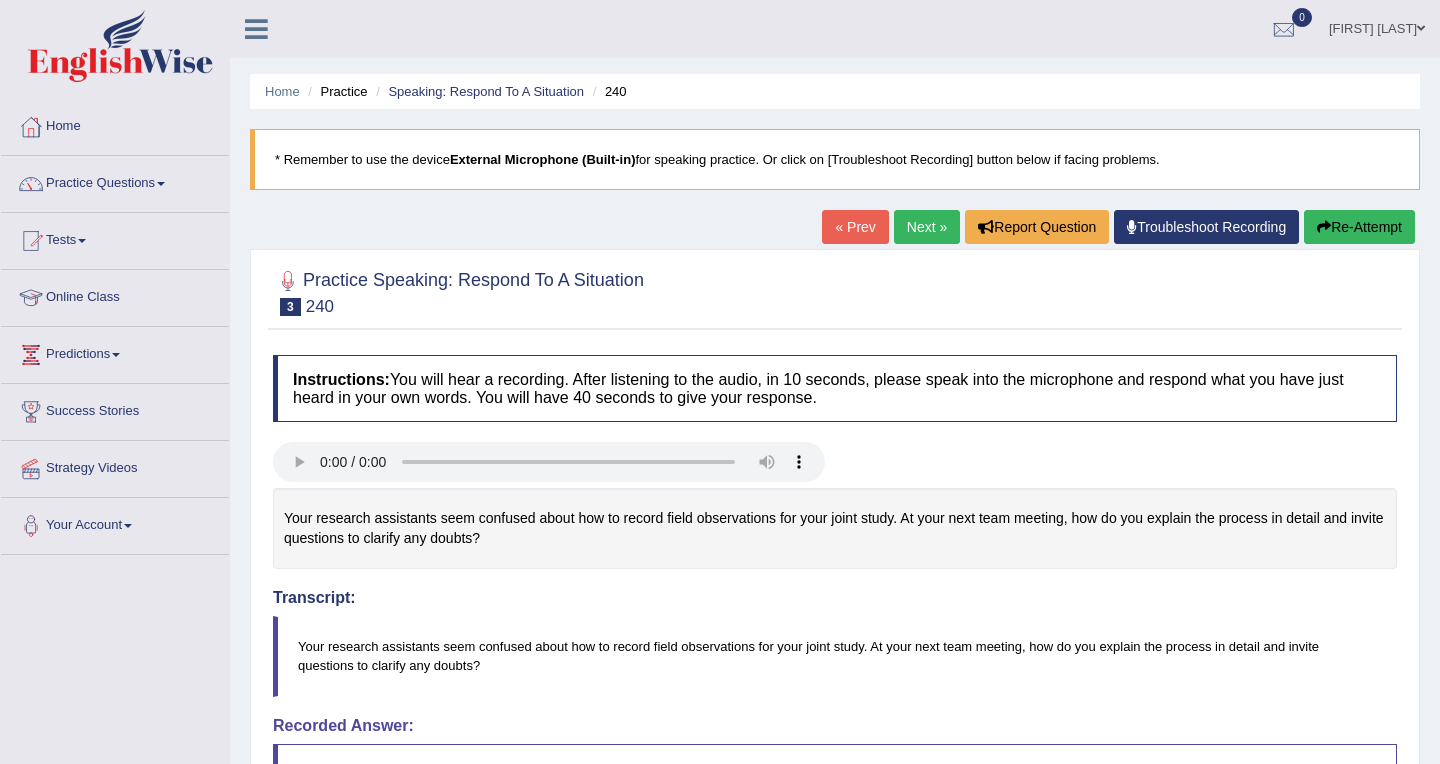 click on "Next »" at bounding box center [927, 227] 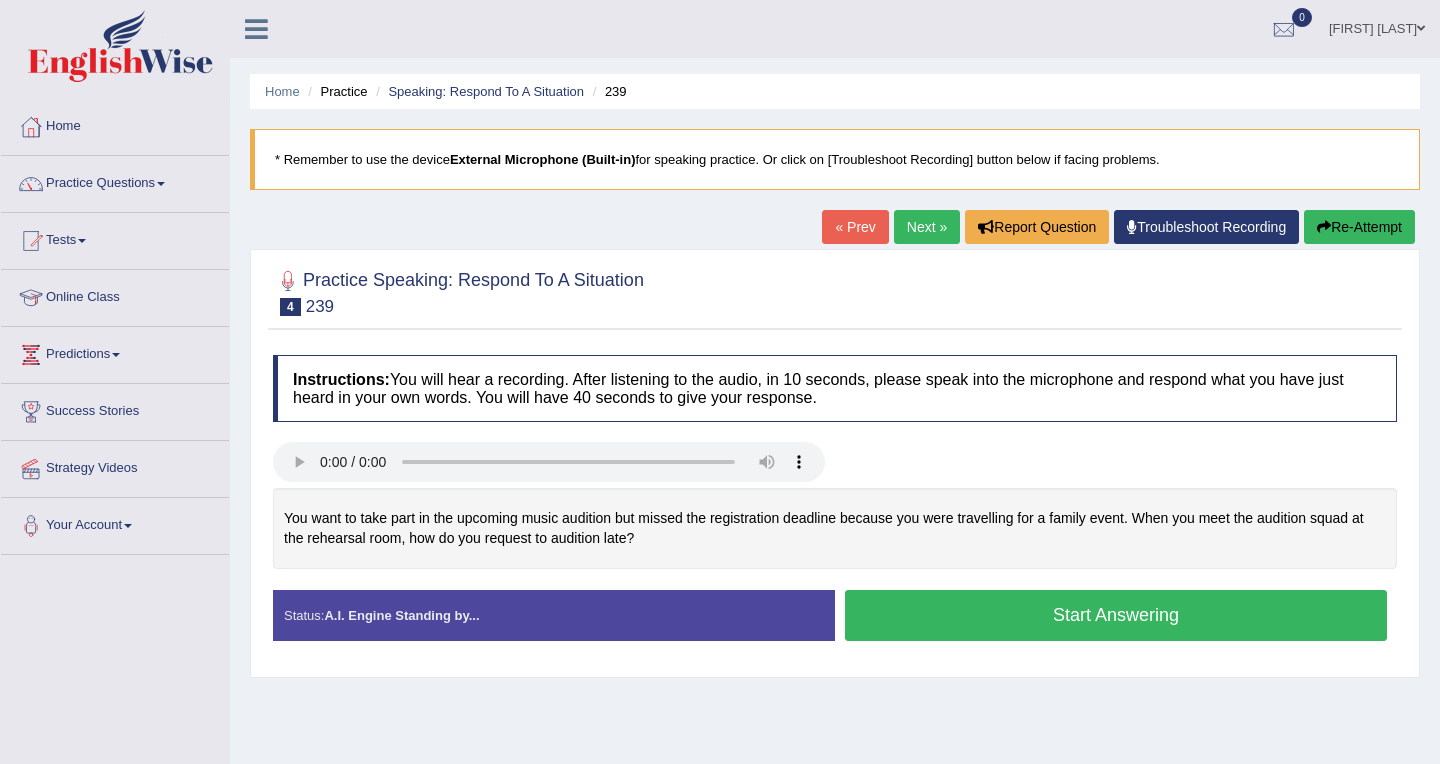 scroll, scrollTop: 0, scrollLeft: 0, axis: both 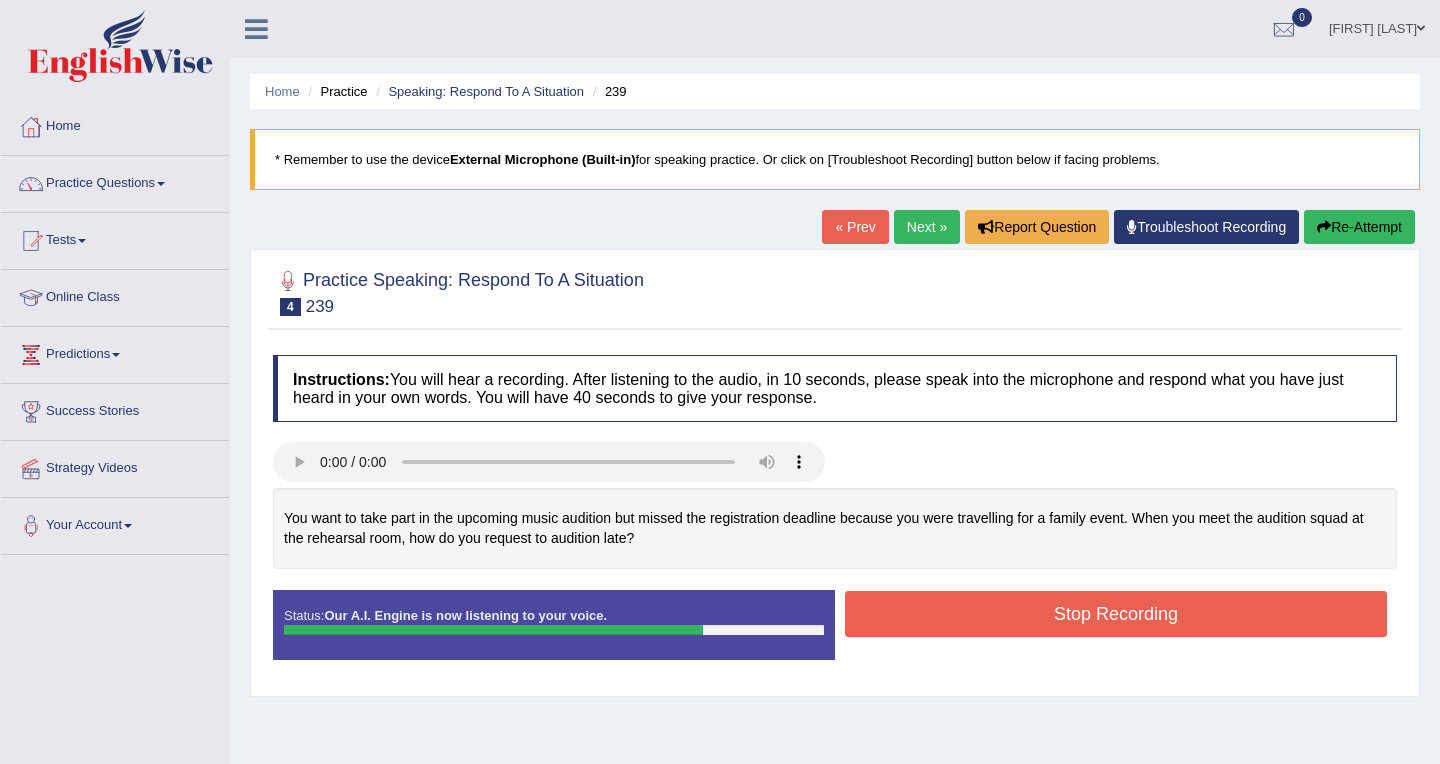 click on "Stop Recording" at bounding box center [1116, 614] 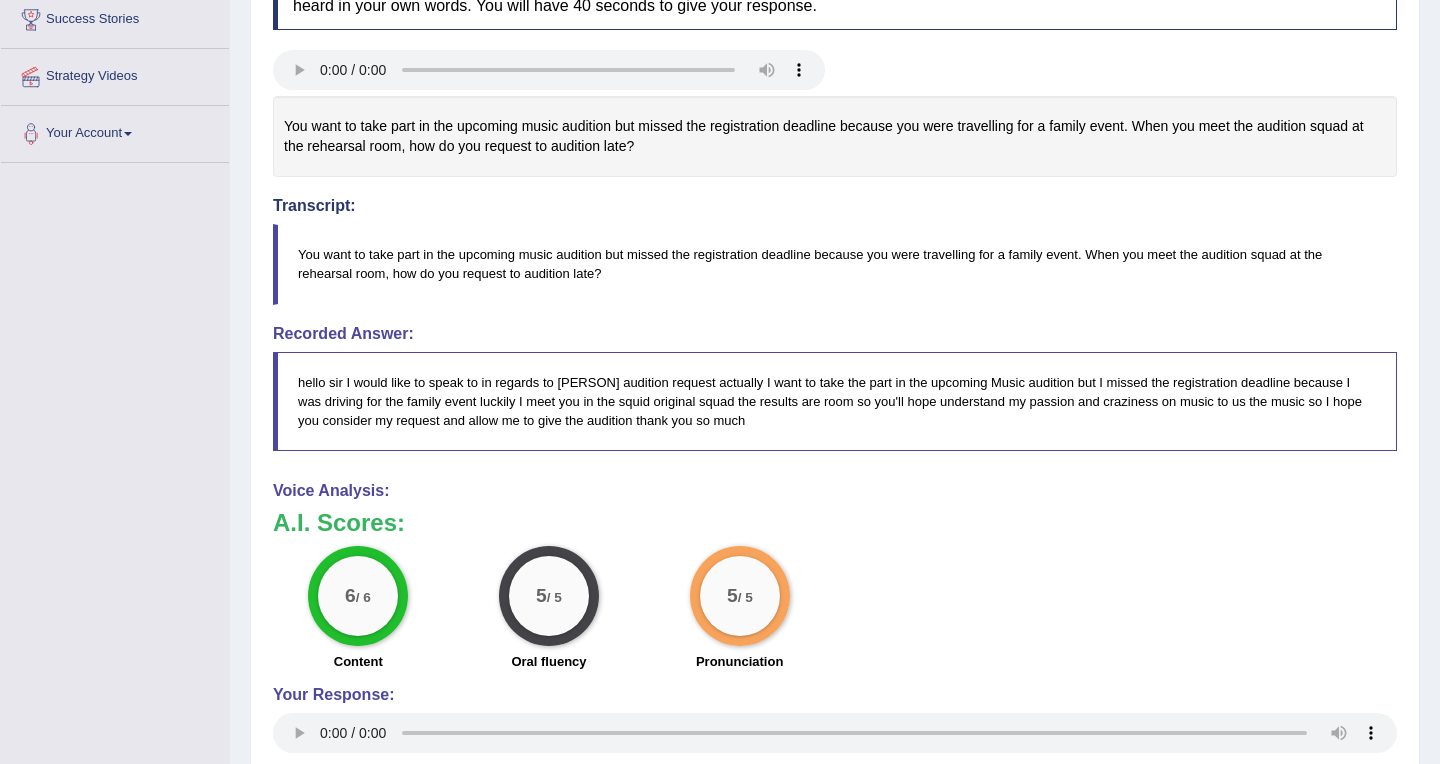 scroll, scrollTop: 0, scrollLeft: 0, axis: both 